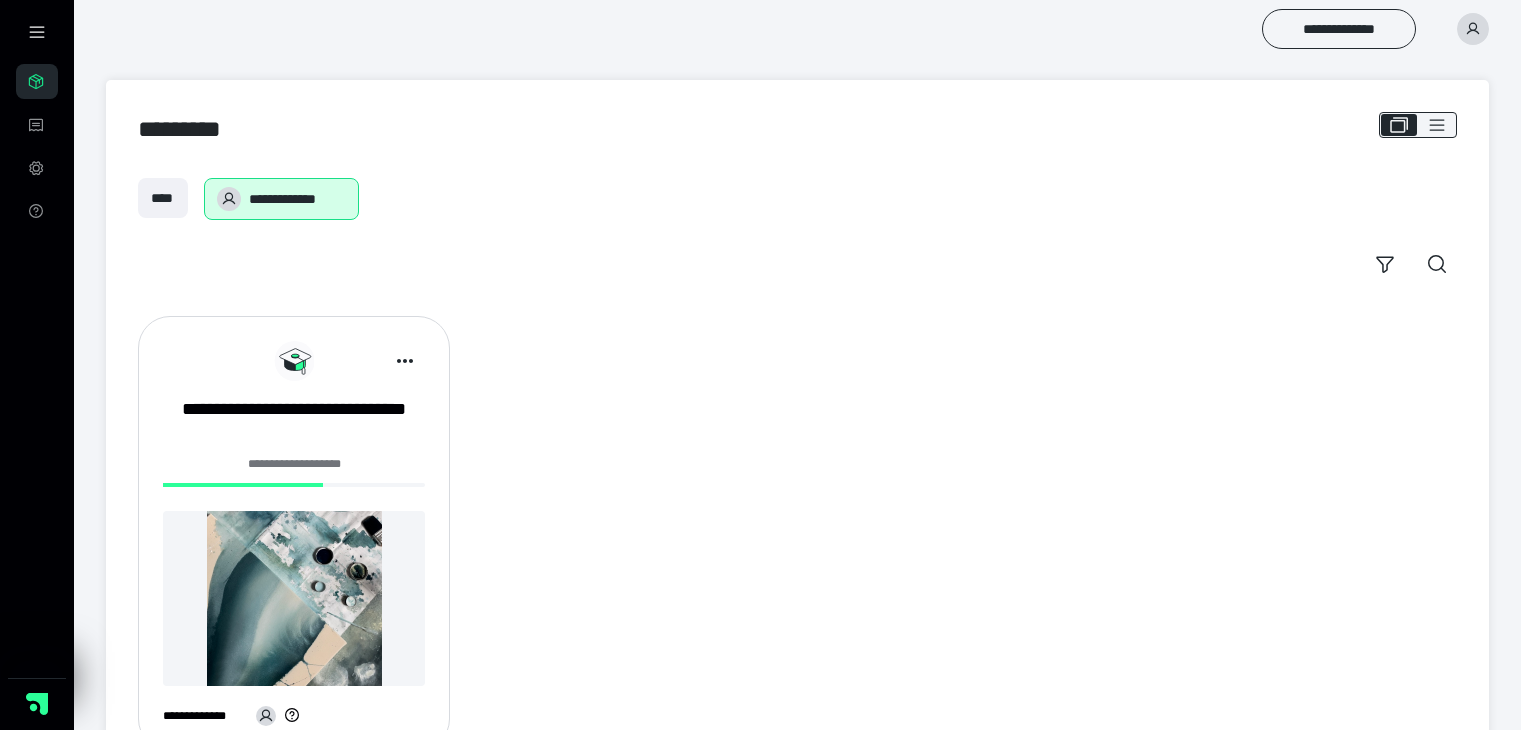 scroll, scrollTop: 0, scrollLeft: 0, axis: both 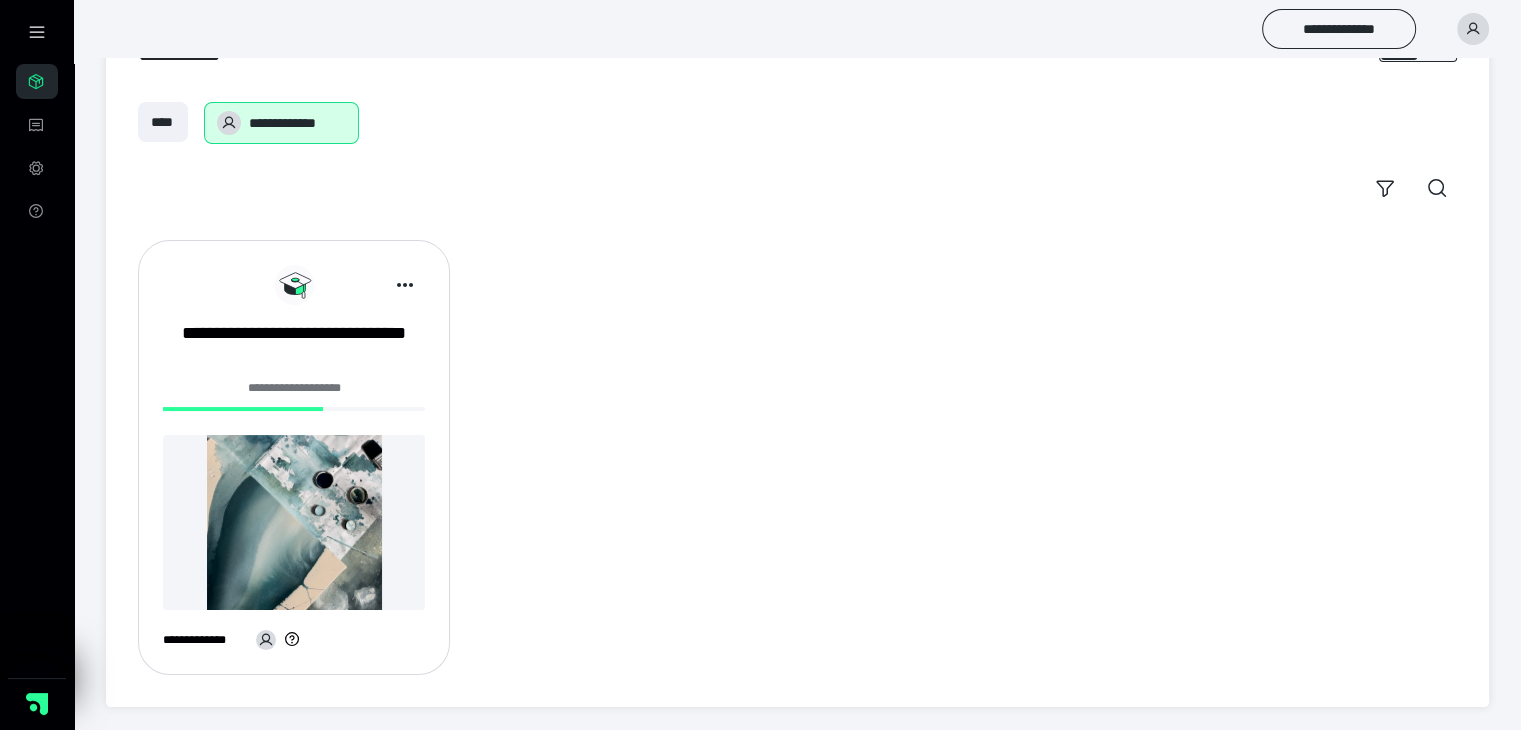 click at bounding box center [294, 522] 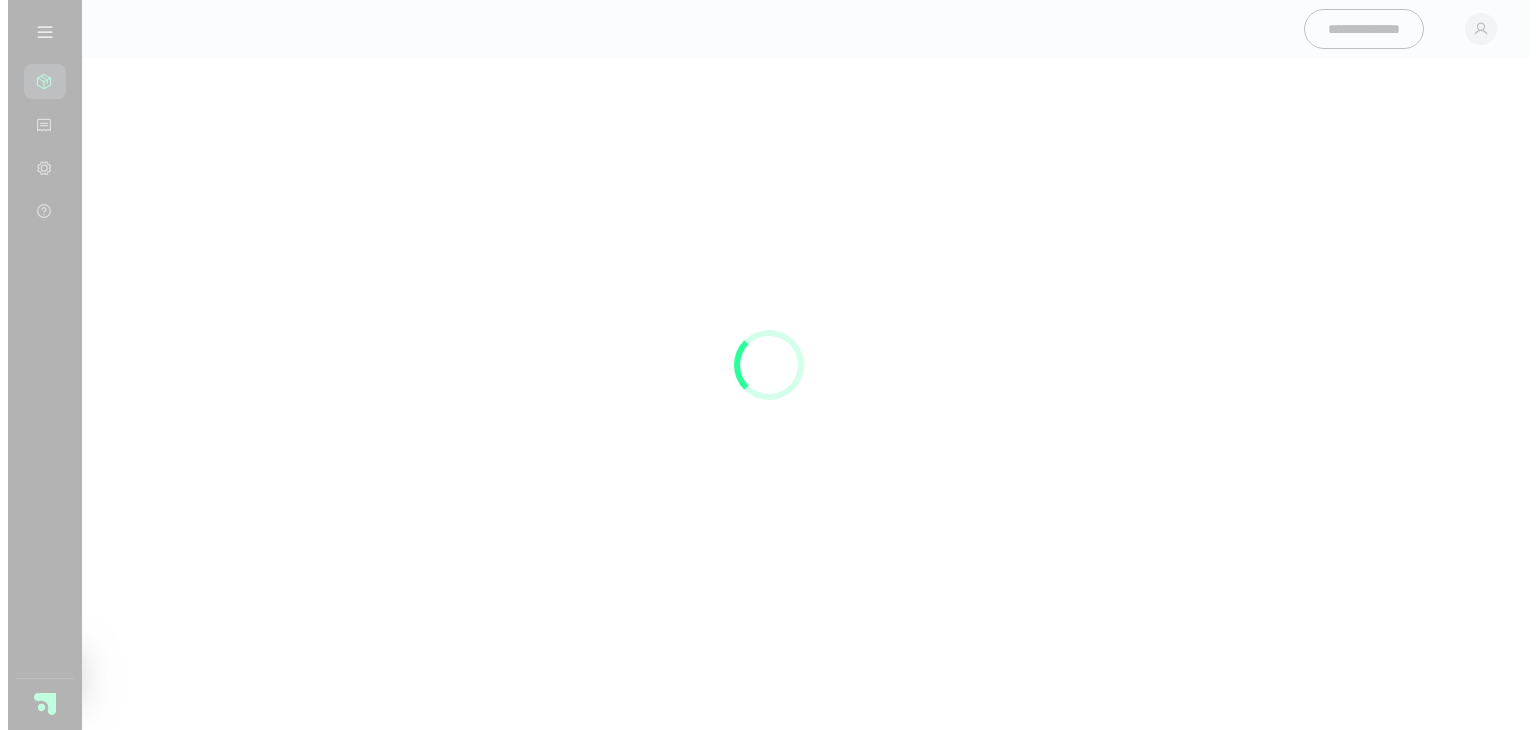 scroll, scrollTop: 0, scrollLeft: 0, axis: both 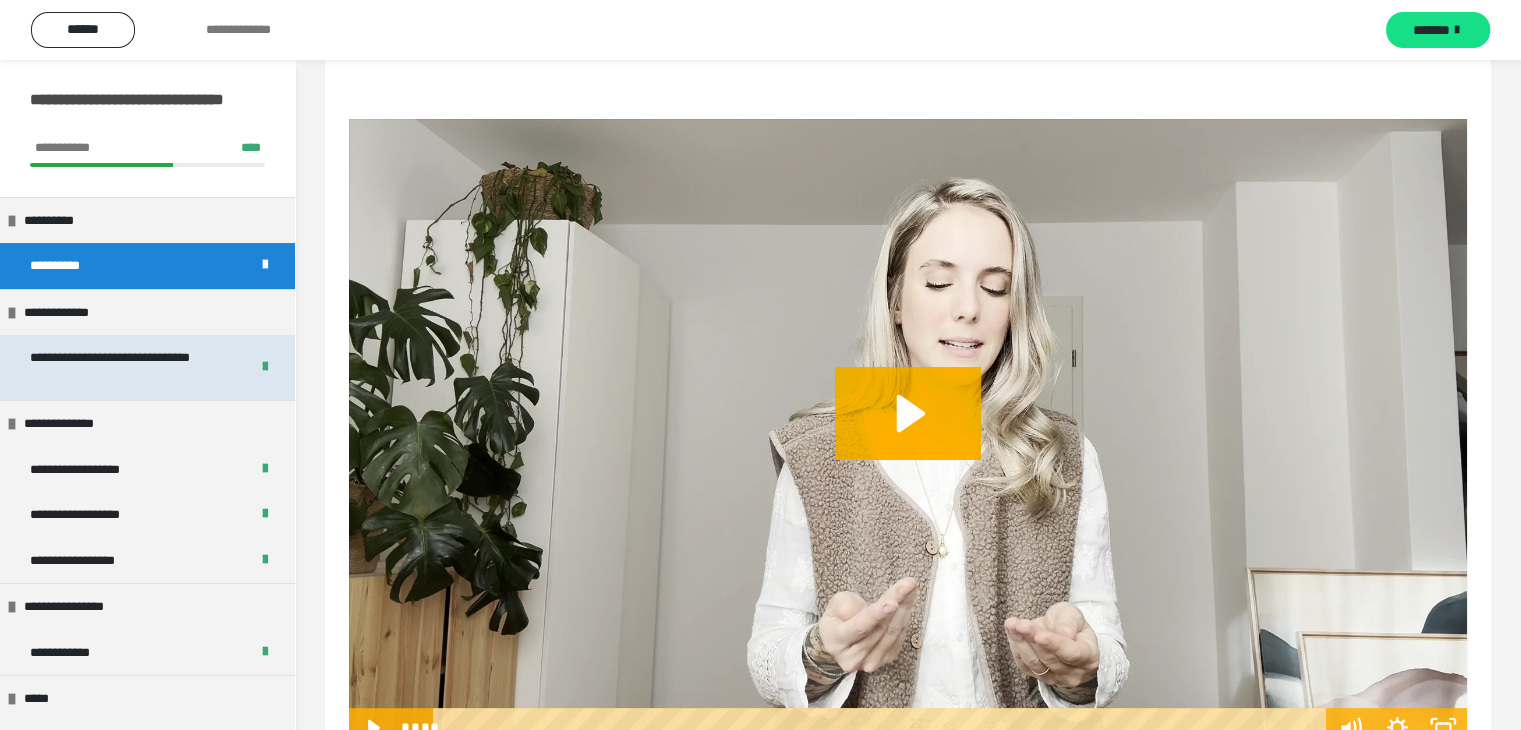 click on "**********" at bounding box center (124, 367) 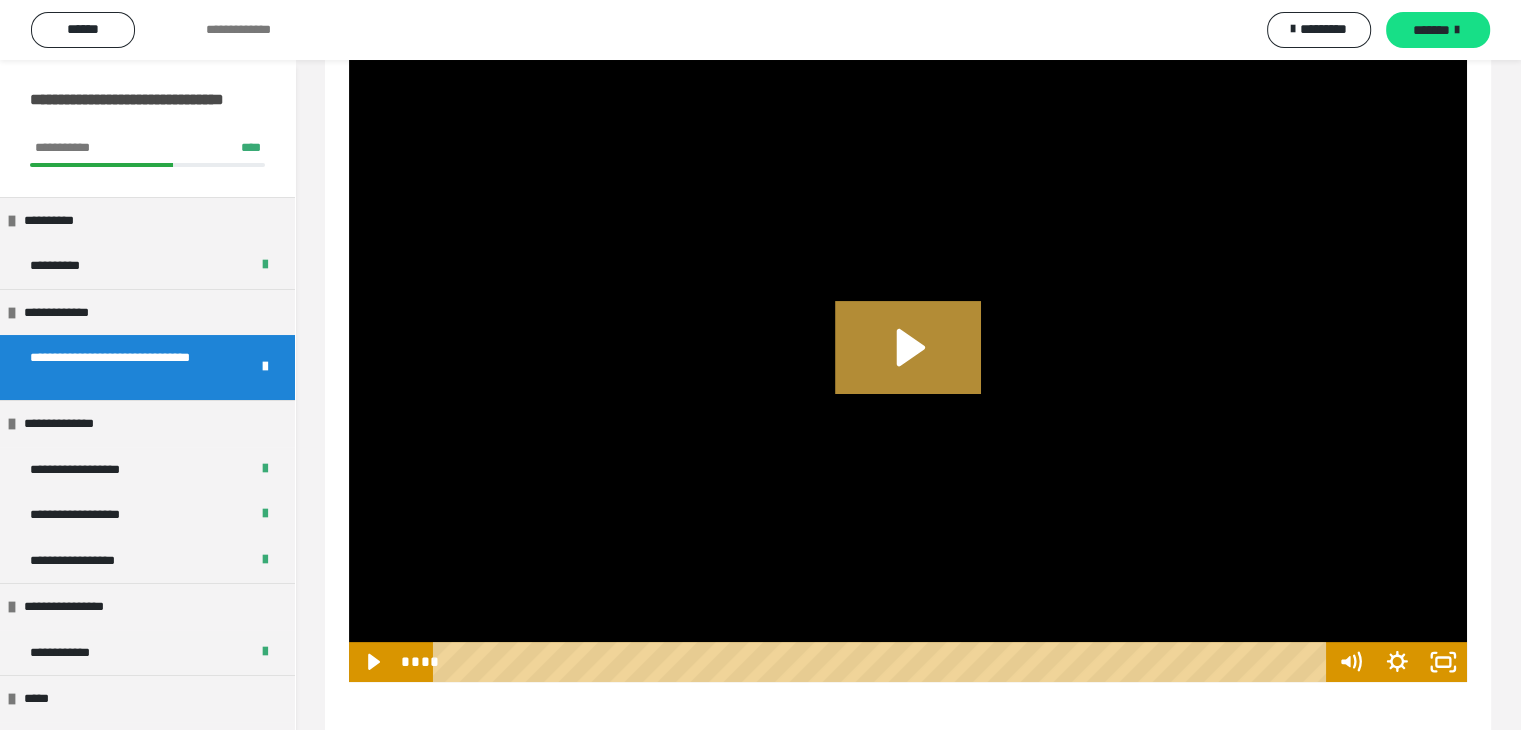 click 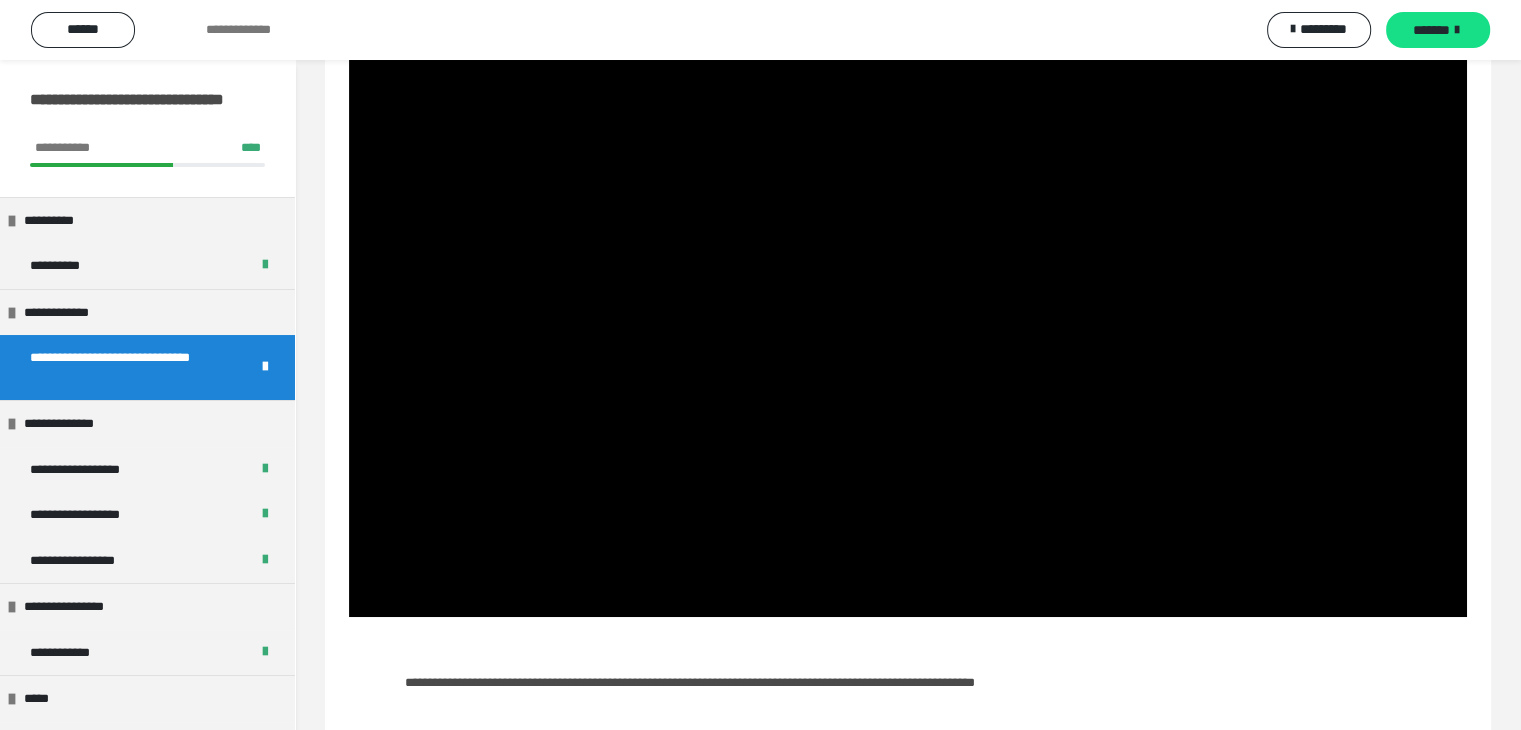 scroll, scrollTop: 400, scrollLeft: 0, axis: vertical 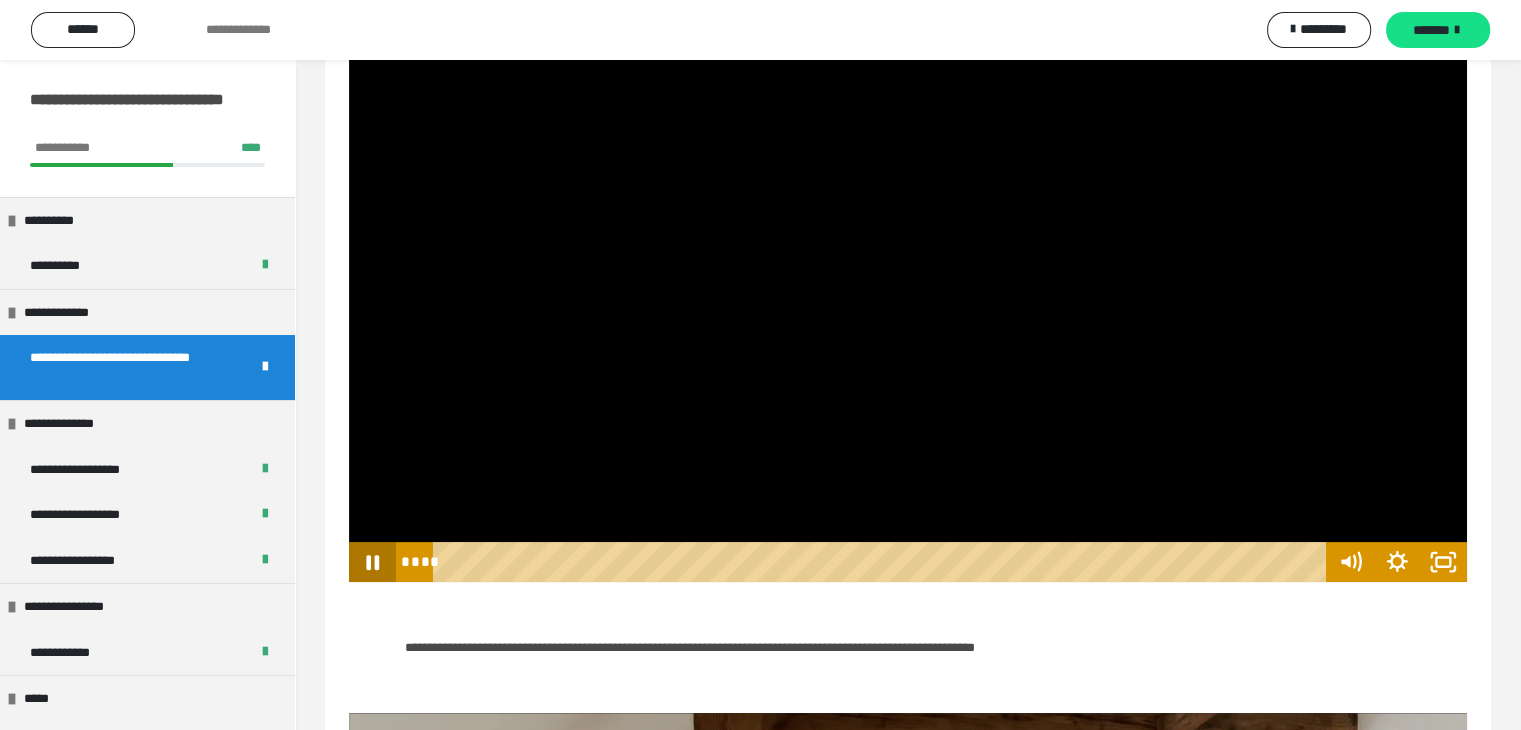 click 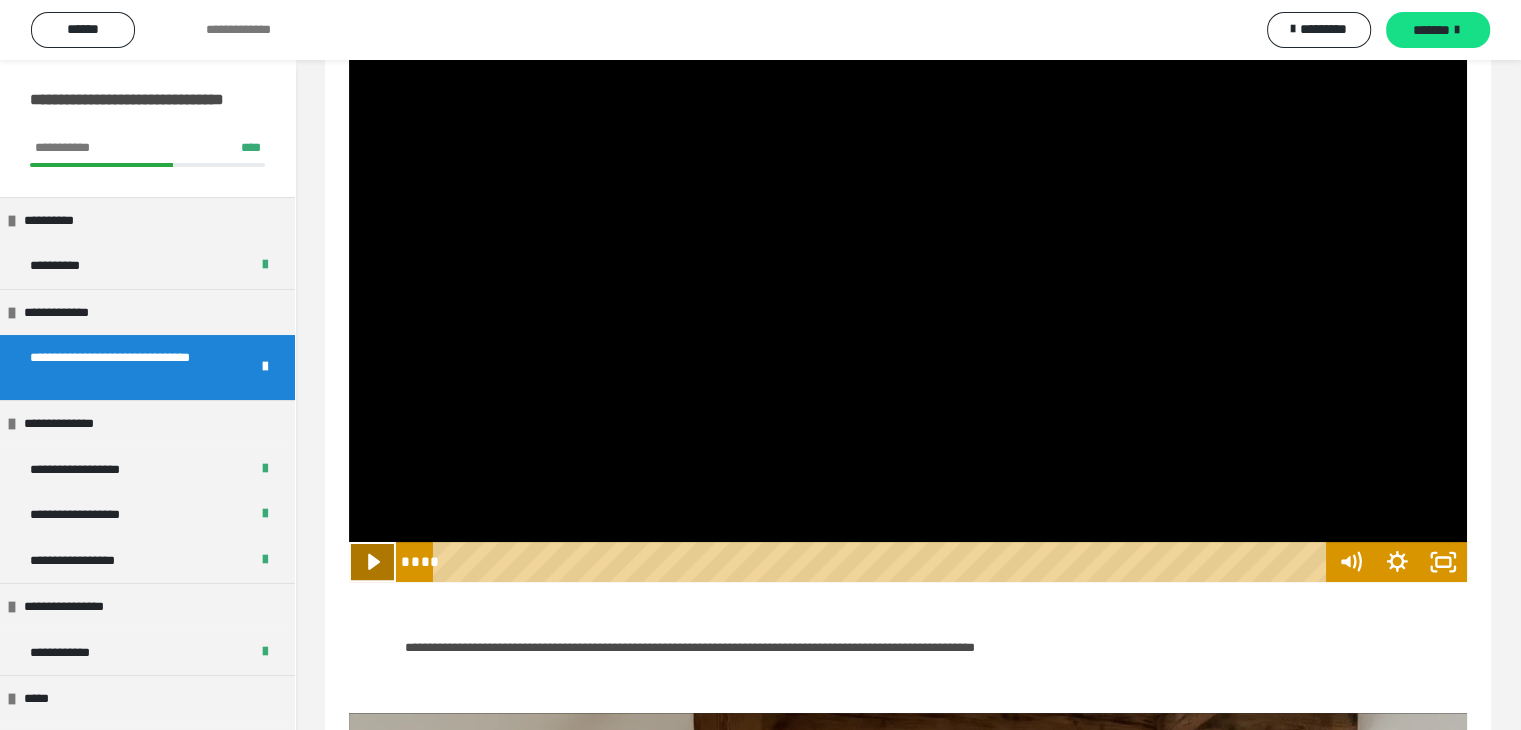 click 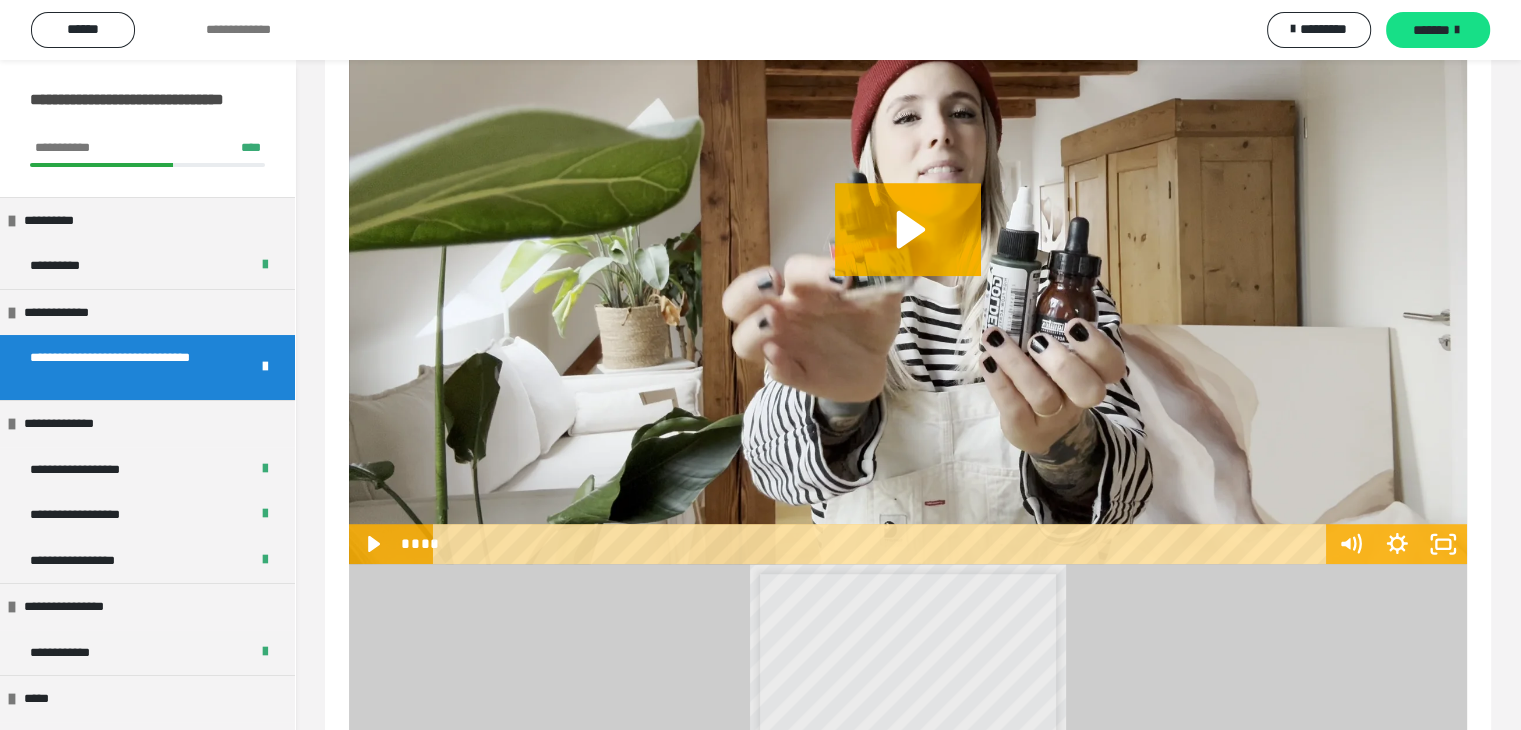 scroll, scrollTop: 1200, scrollLeft: 0, axis: vertical 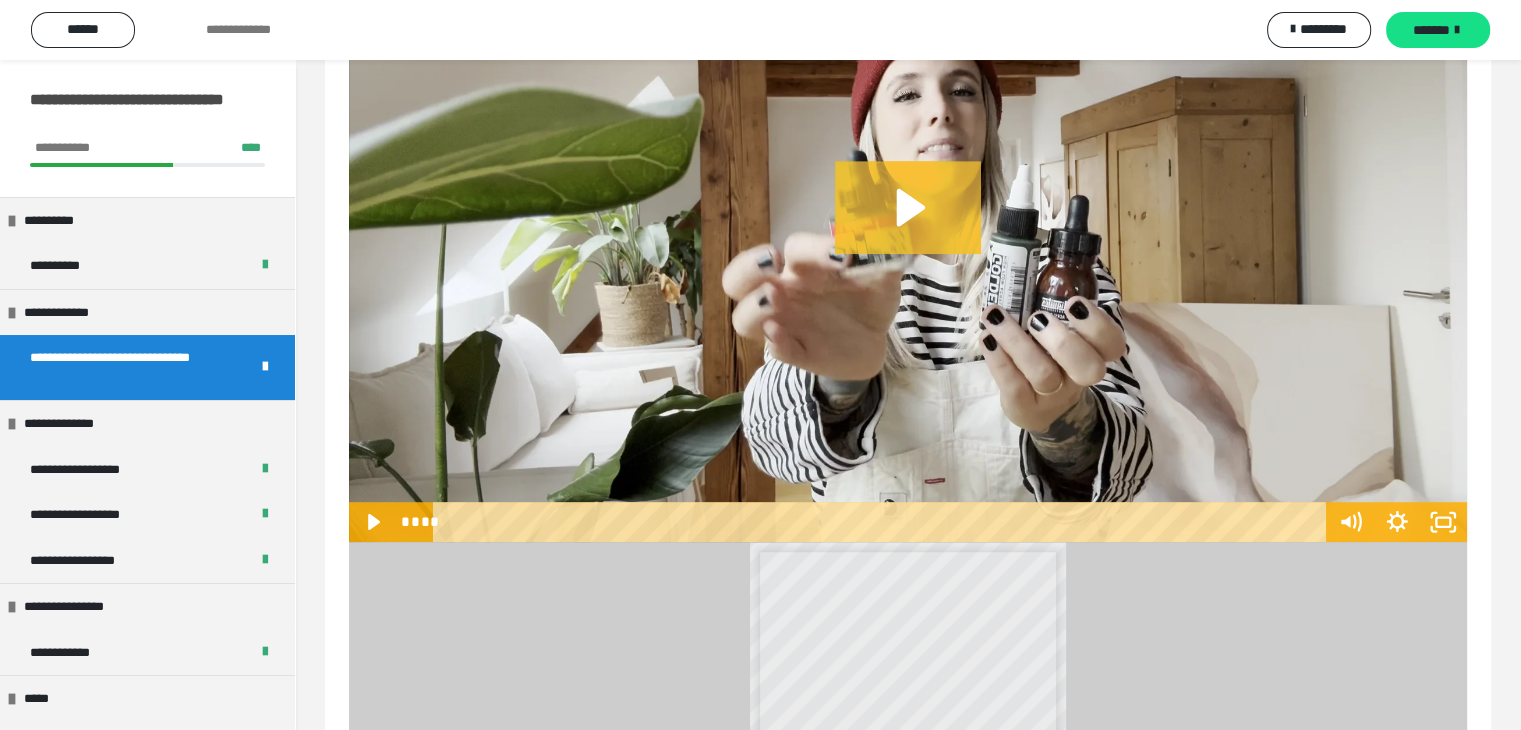 click 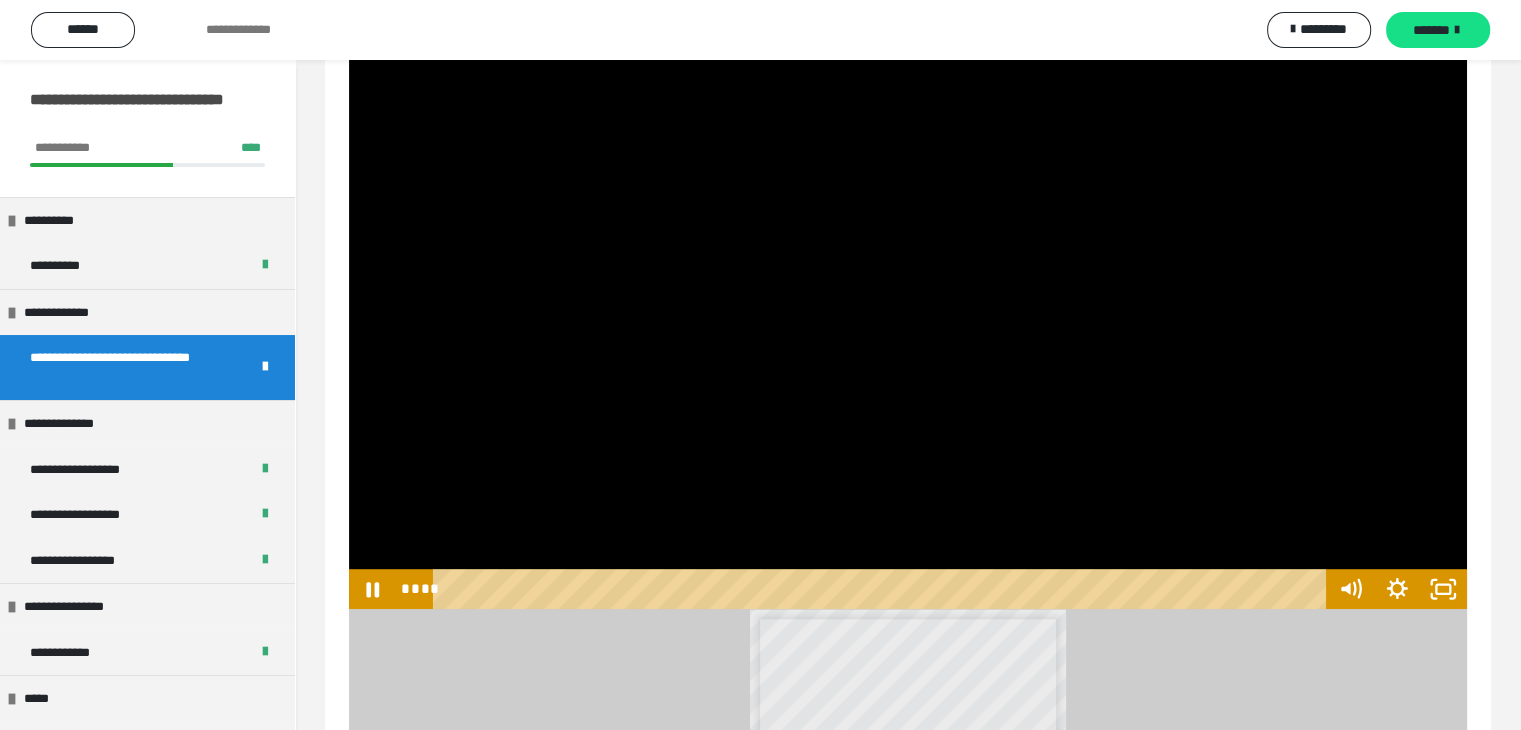 scroll, scrollTop: 1100, scrollLeft: 0, axis: vertical 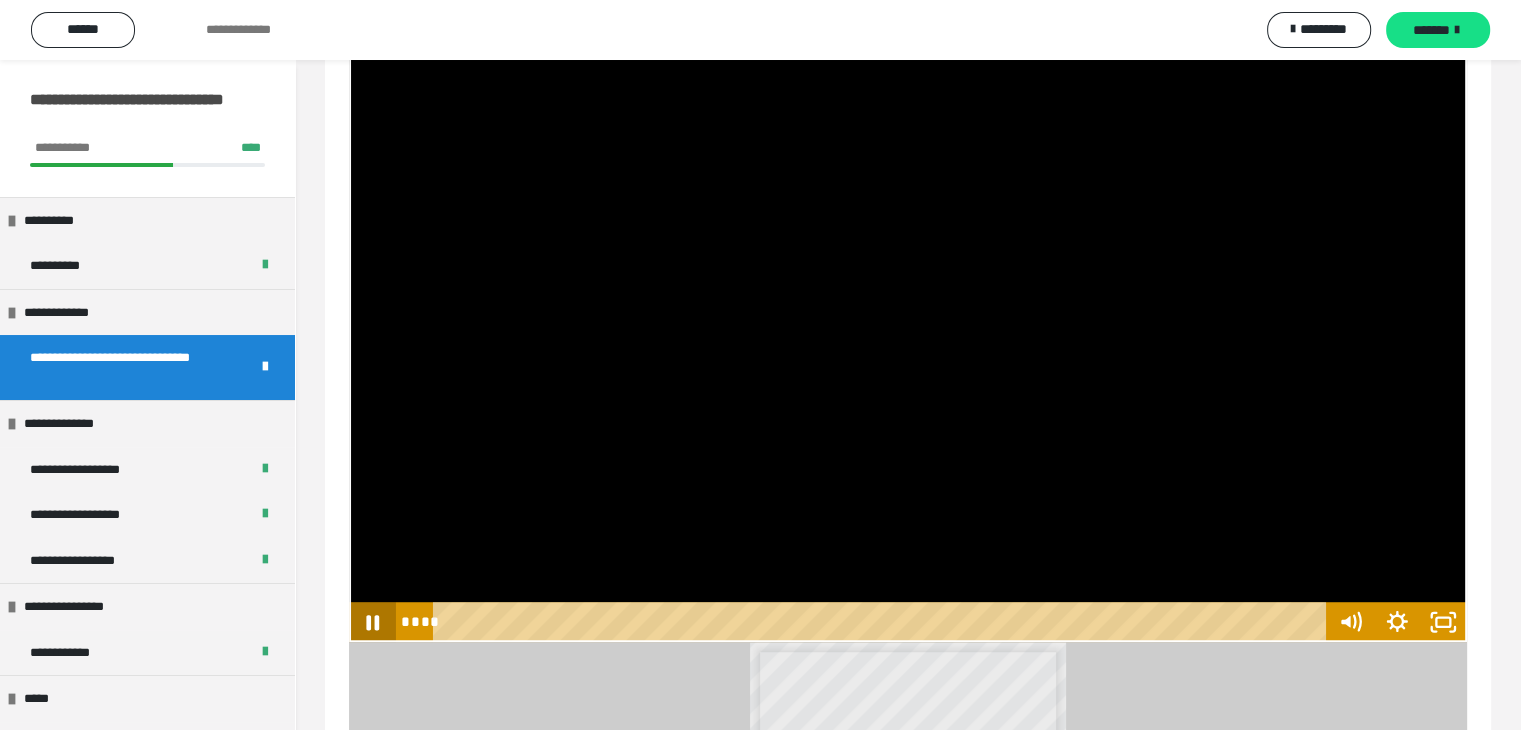 click 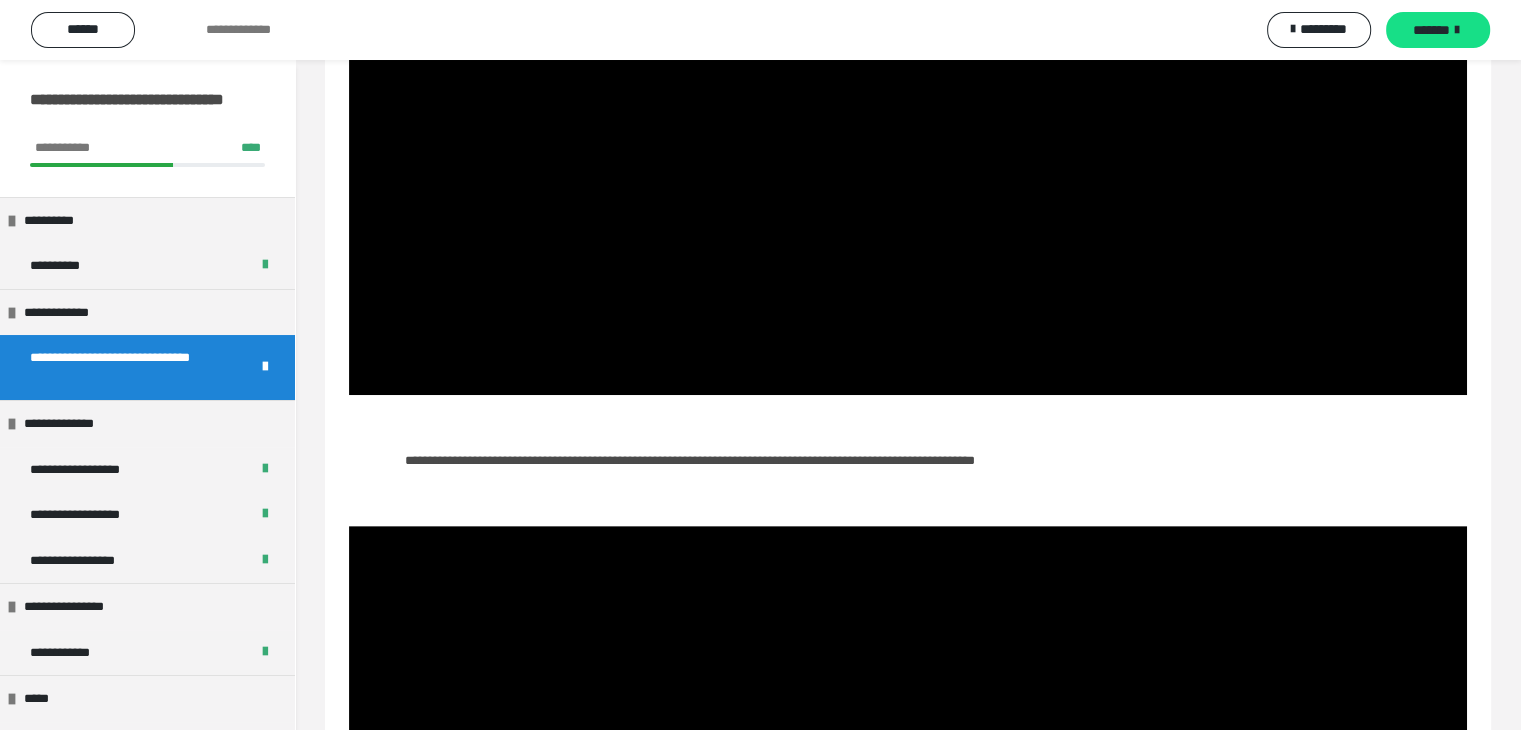 scroll, scrollTop: 500, scrollLeft: 0, axis: vertical 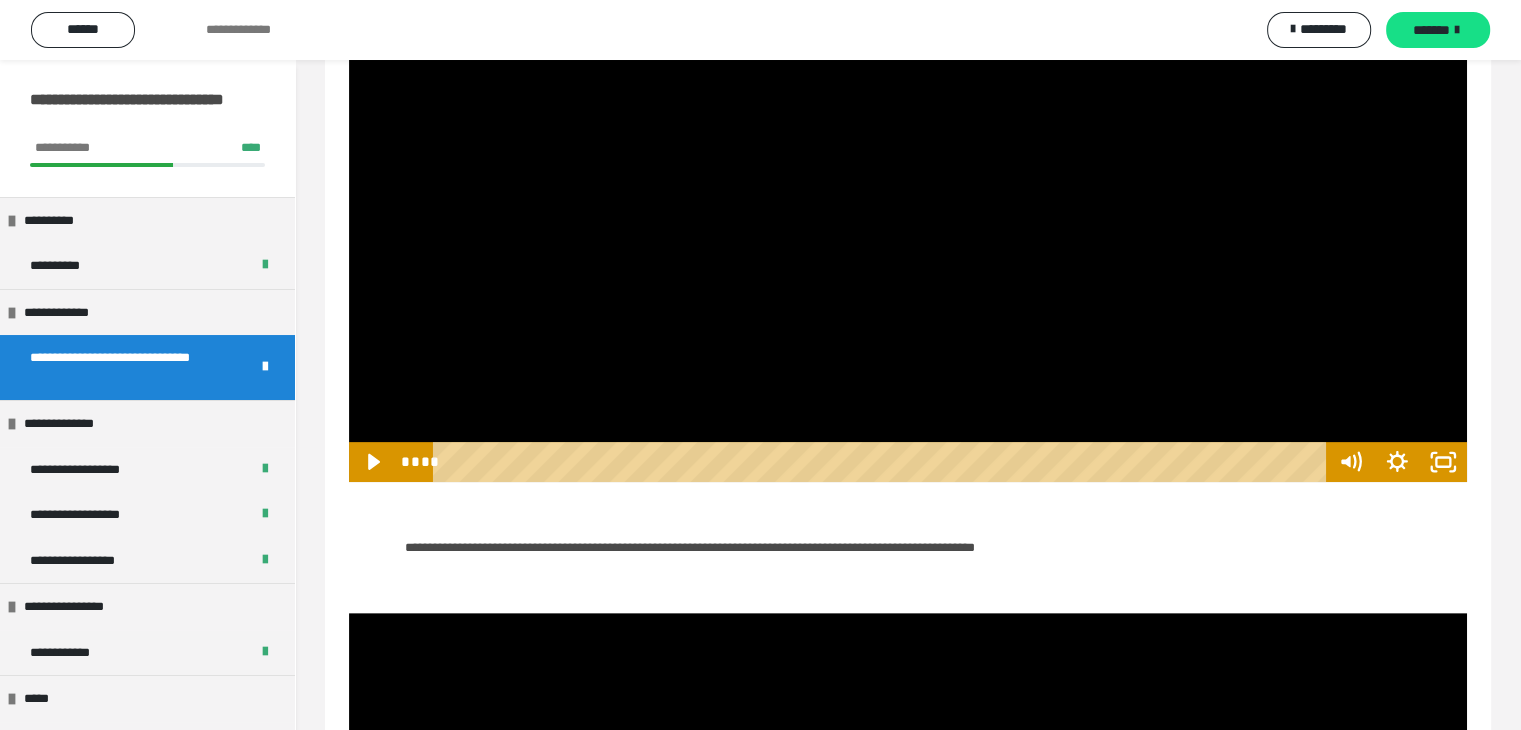 click at bounding box center (908, 167) 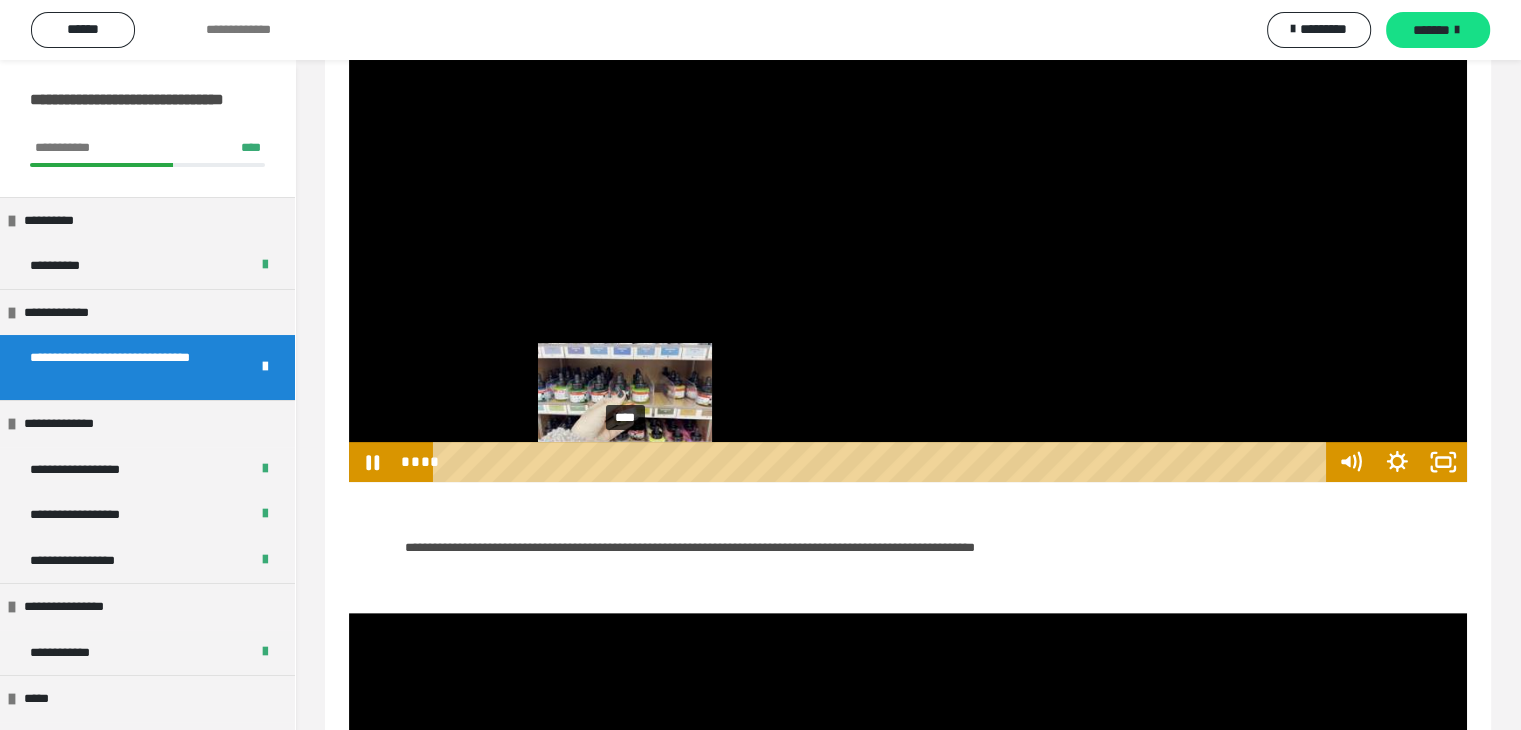 drag, startPoint x: 456, startPoint y: 509, endPoint x: 625, endPoint y: 509, distance: 169 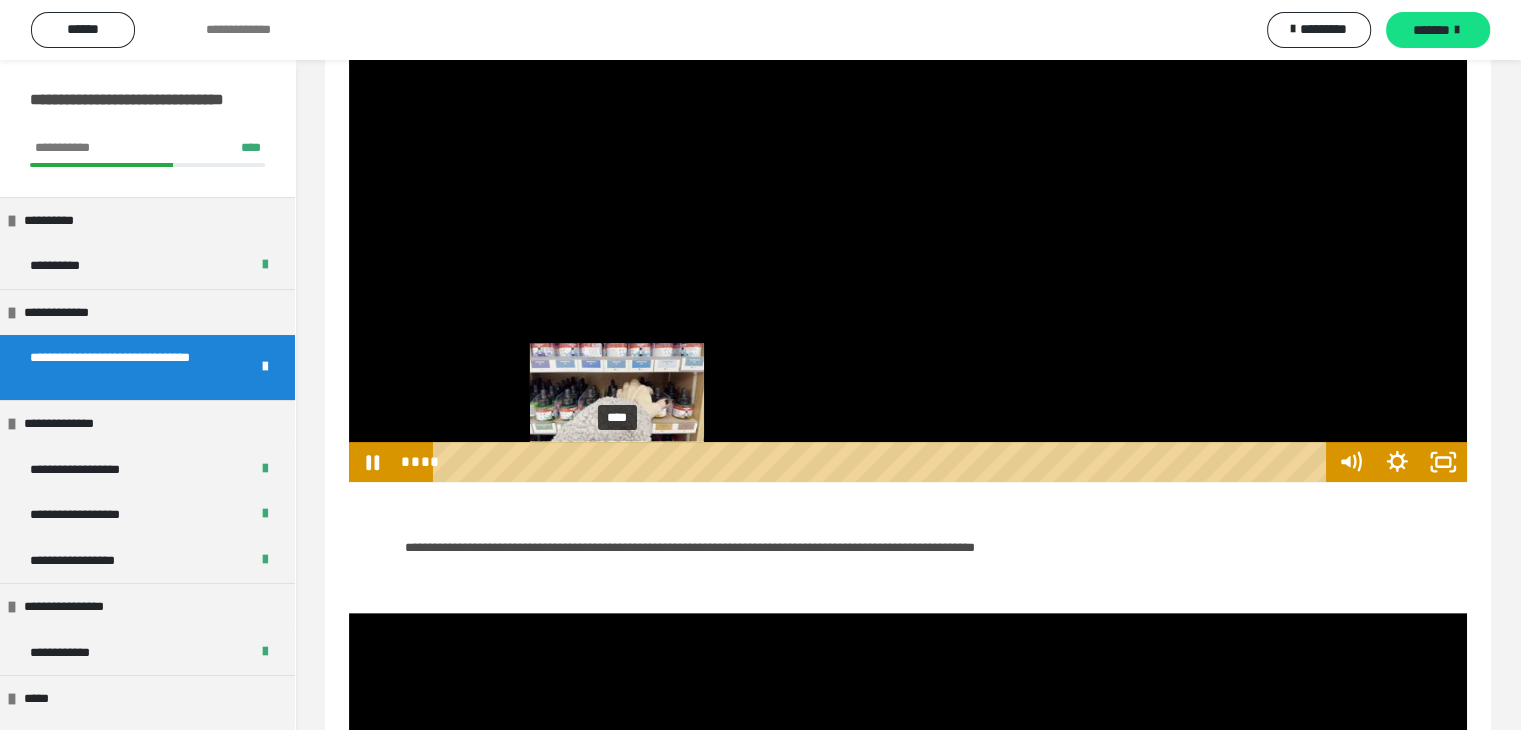 drag, startPoint x: 640, startPoint y: 514, endPoint x: 617, endPoint y: 514, distance: 23 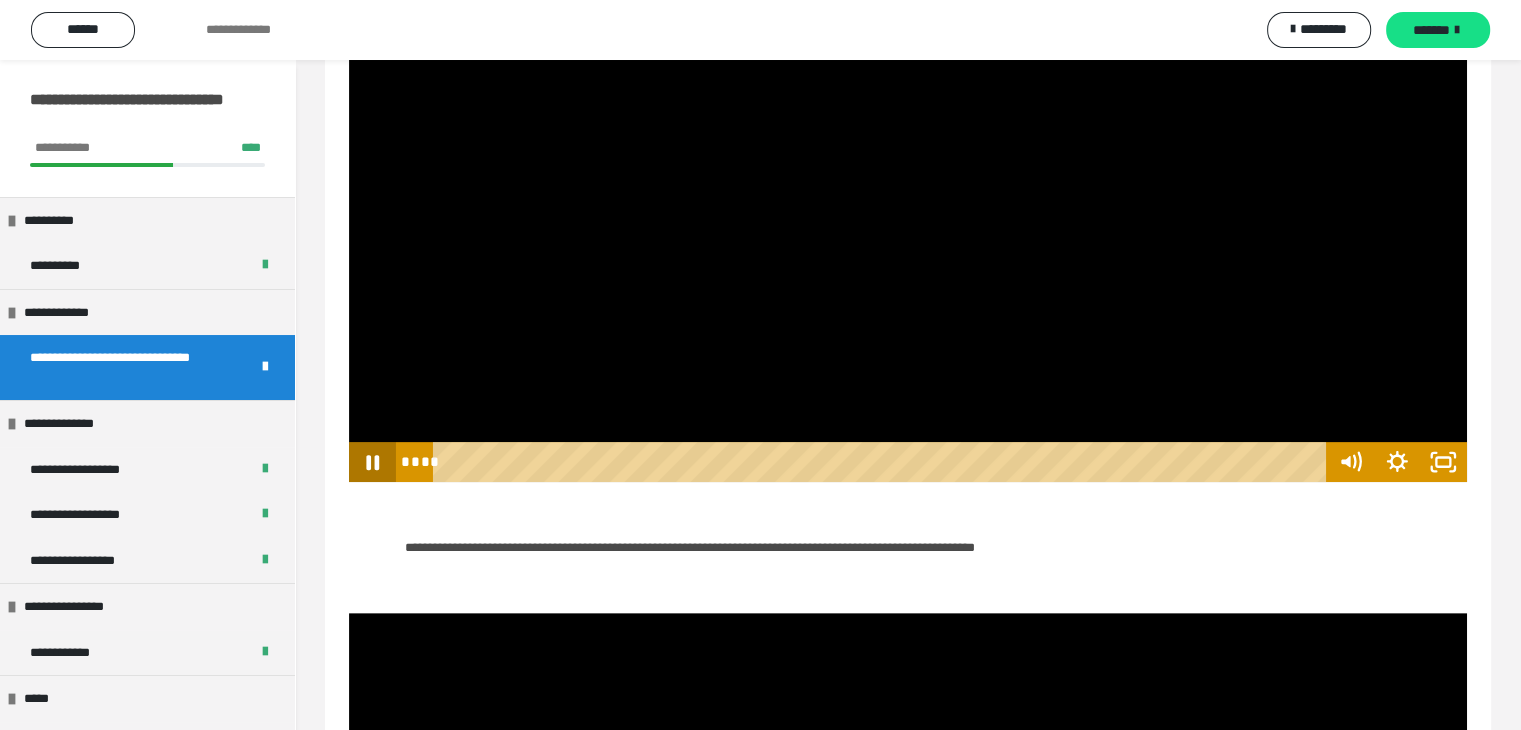 click 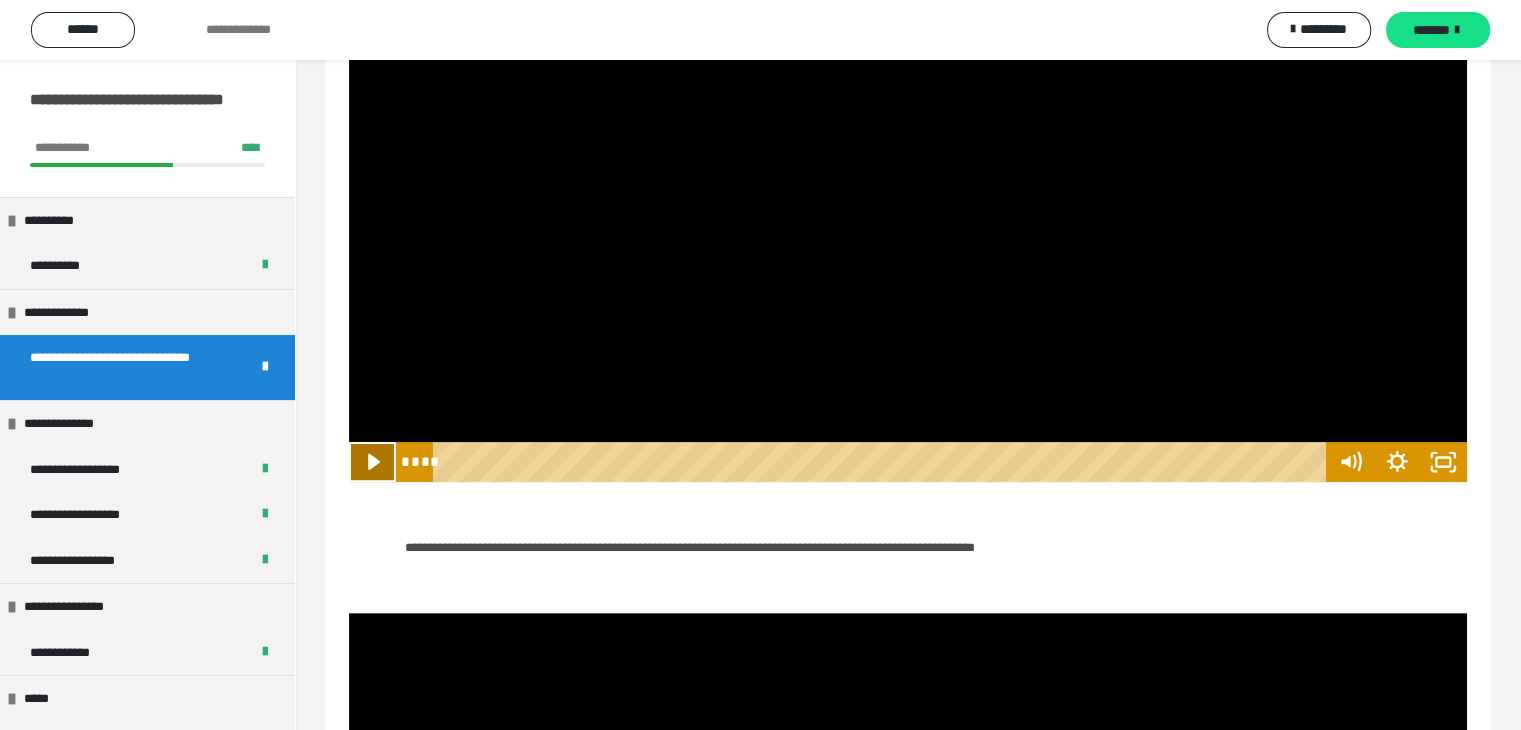 click 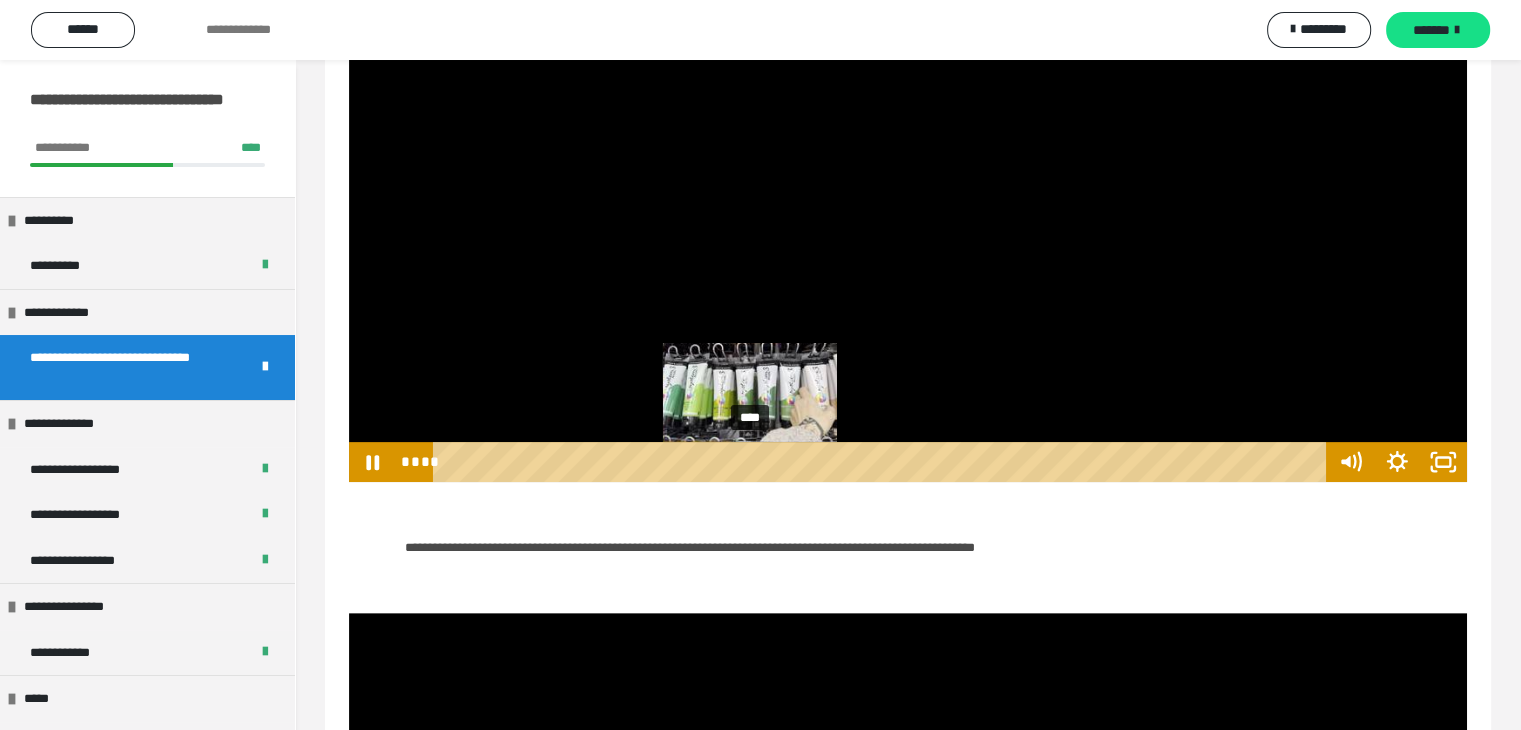drag, startPoint x: 628, startPoint y: 512, endPoint x: 751, endPoint y: 507, distance: 123.101585 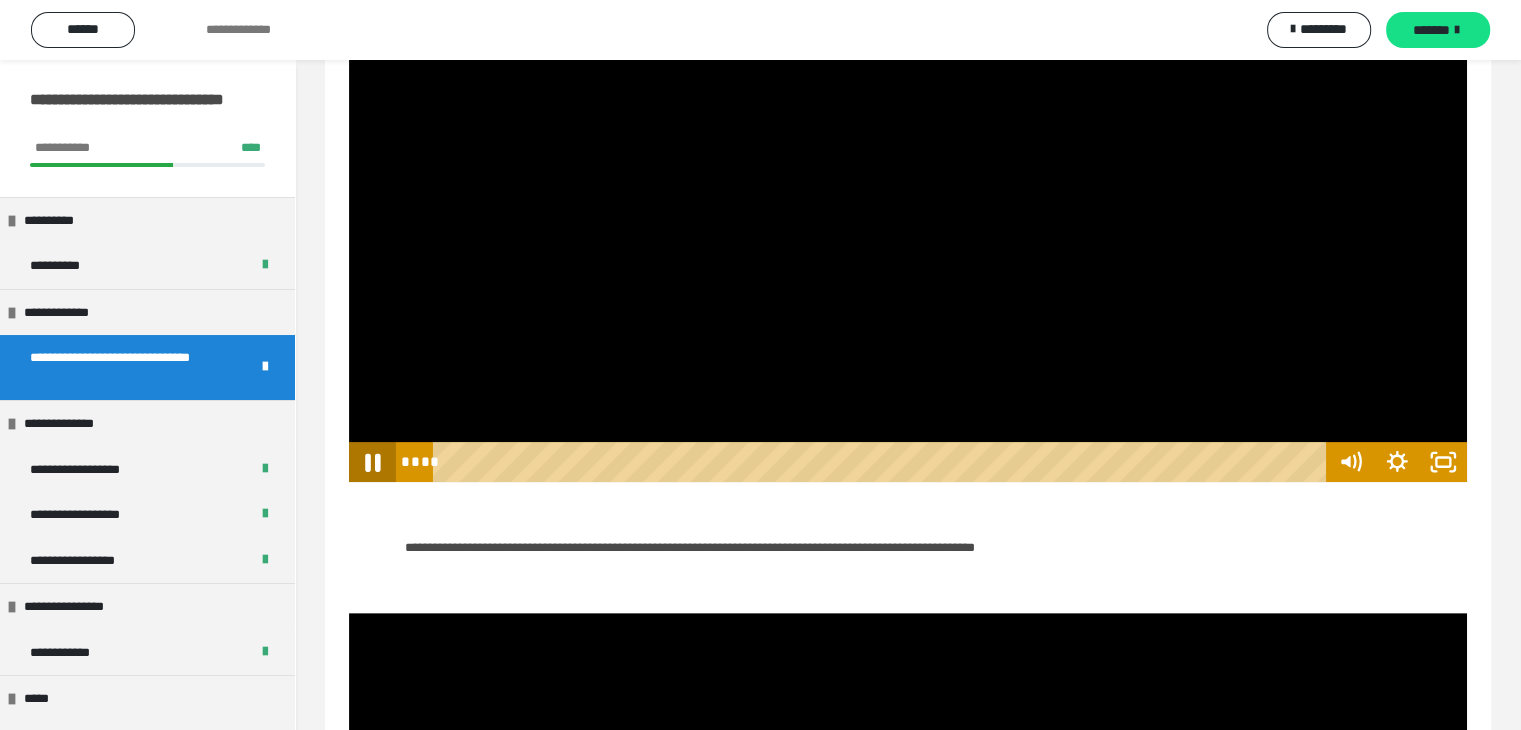 click 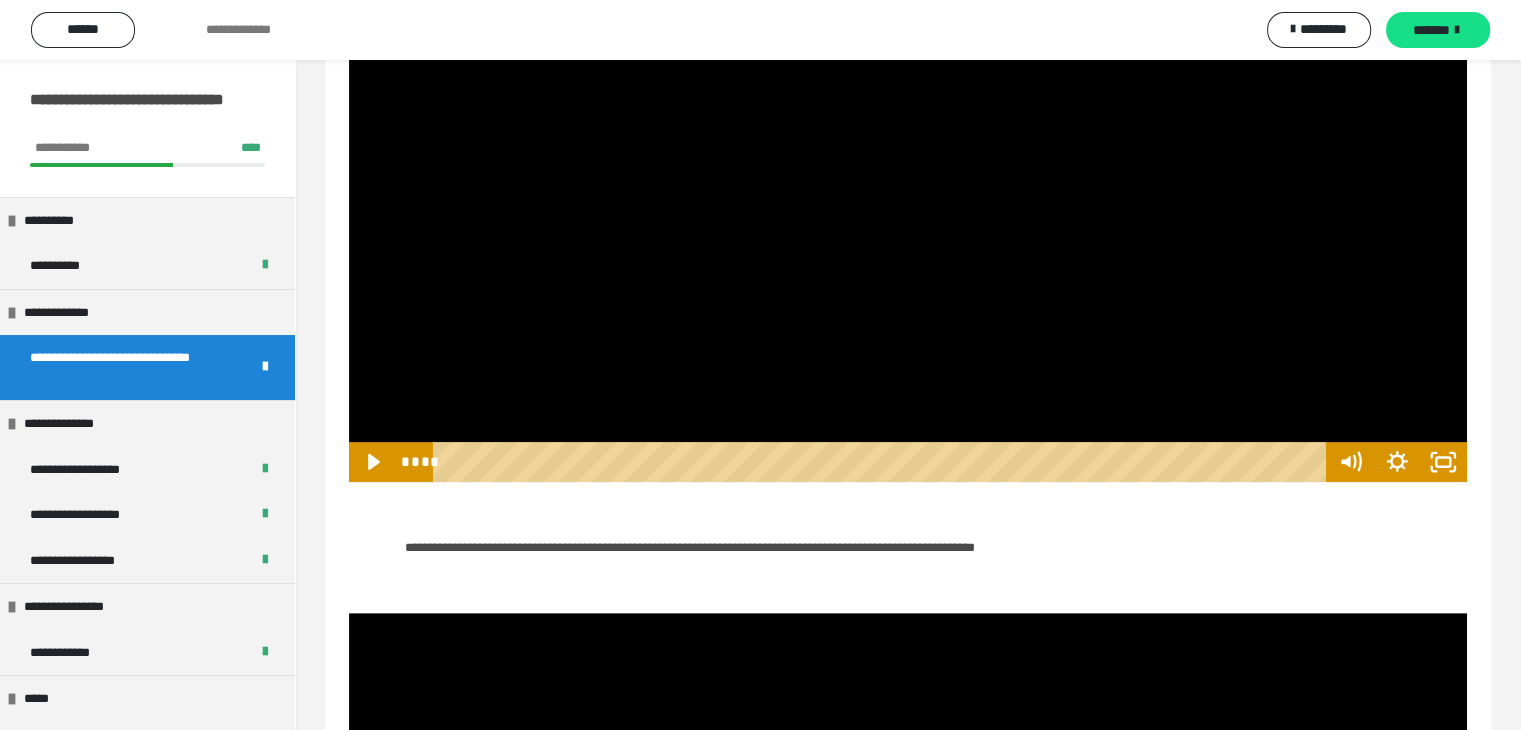 click on "**********" at bounding box center (908, 941) 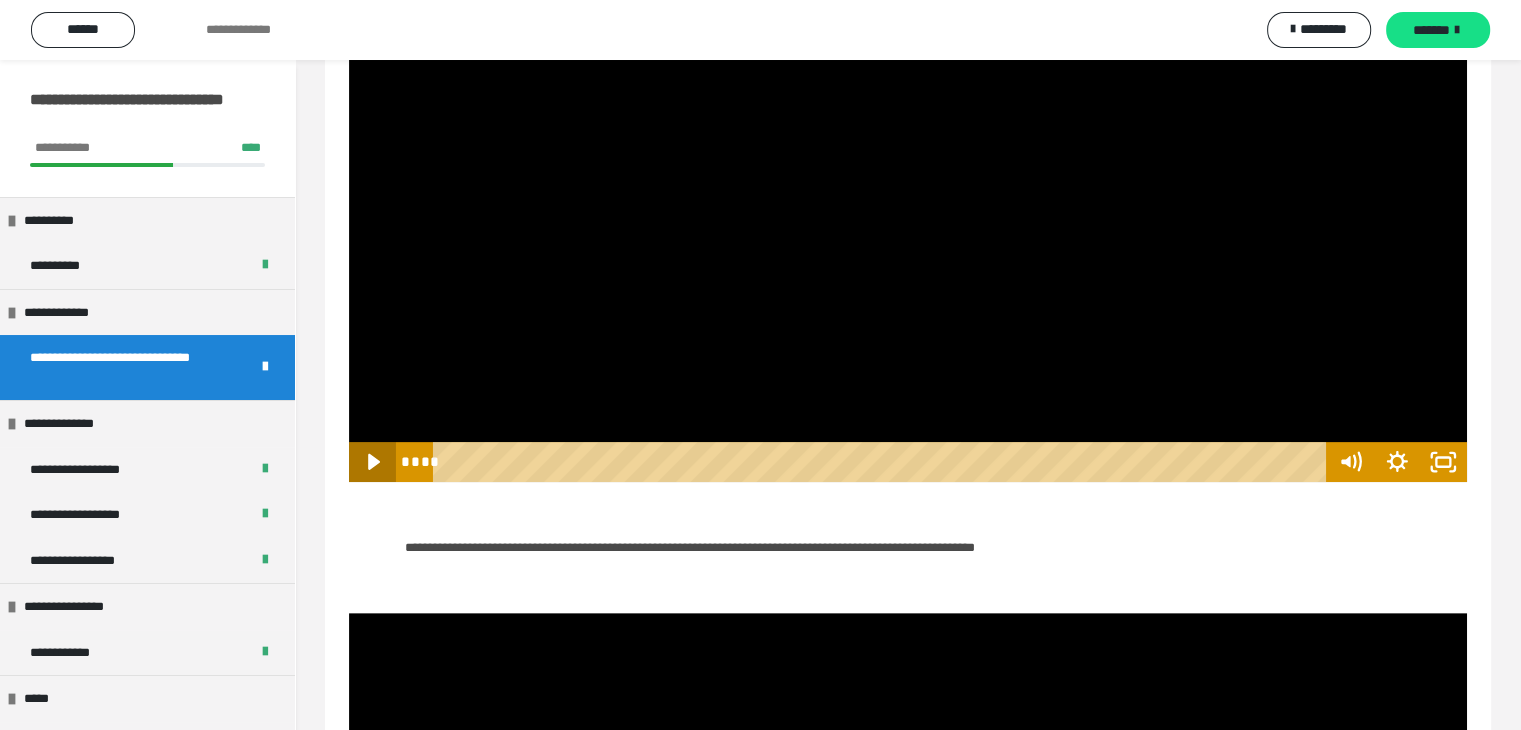 click 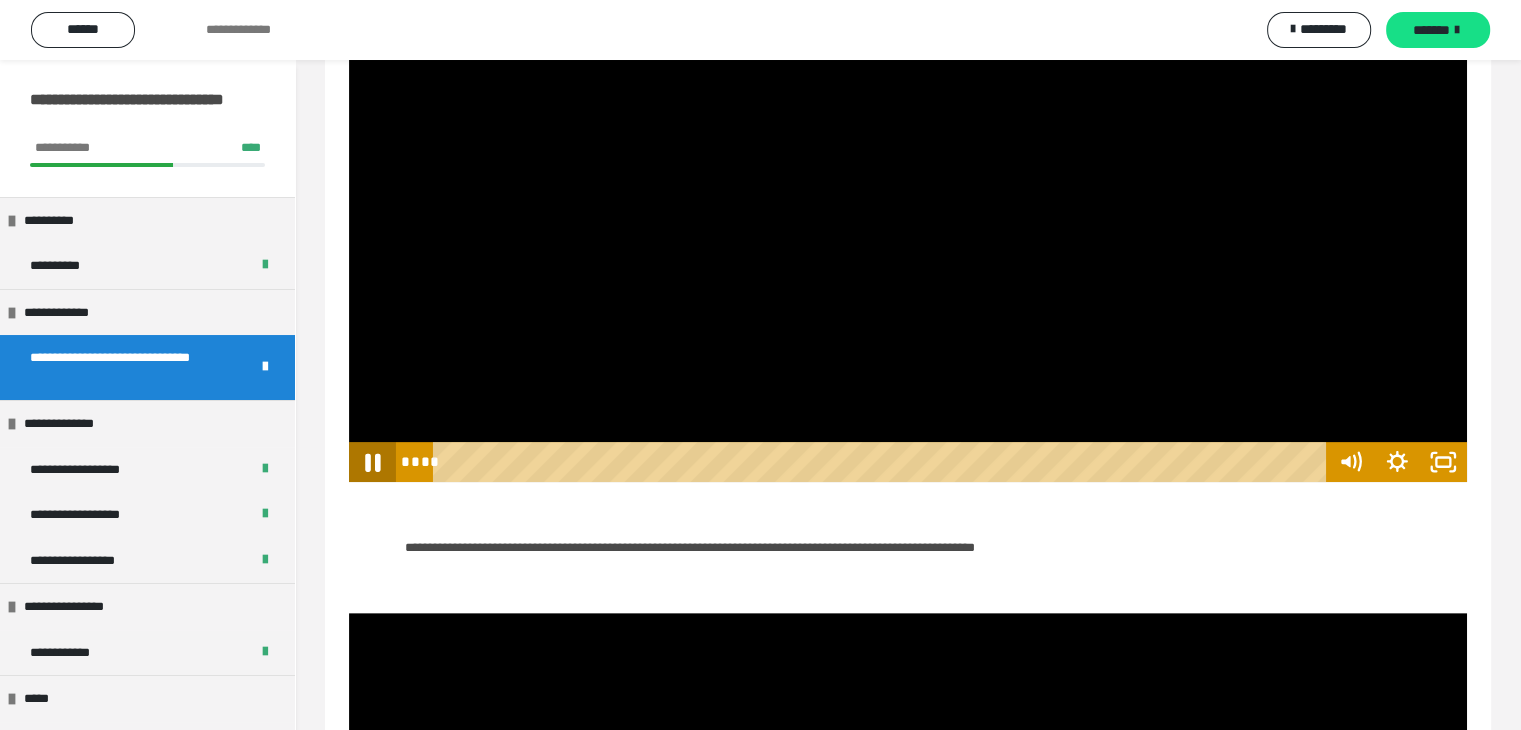 click 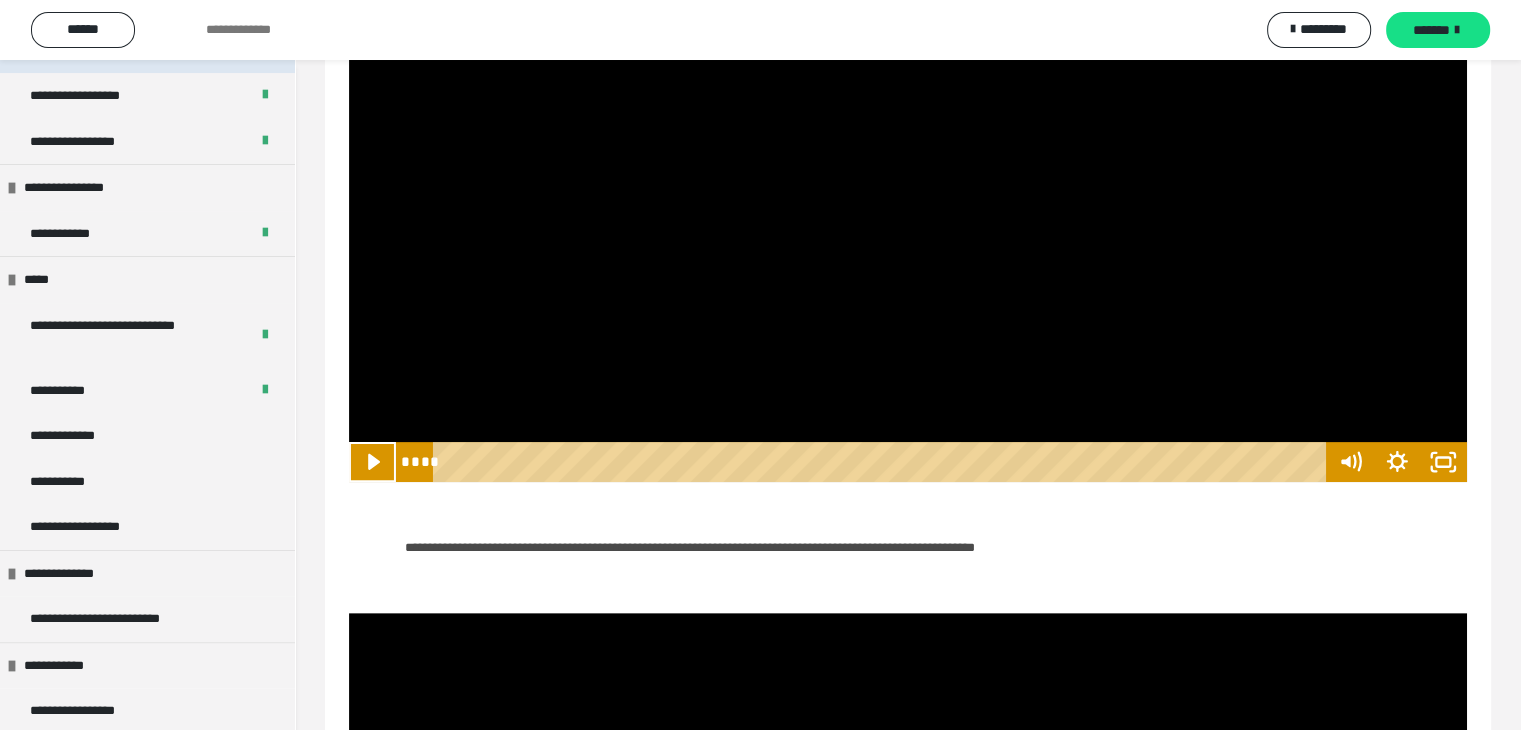 scroll, scrollTop: 427, scrollLeft: 0, axis: vertical 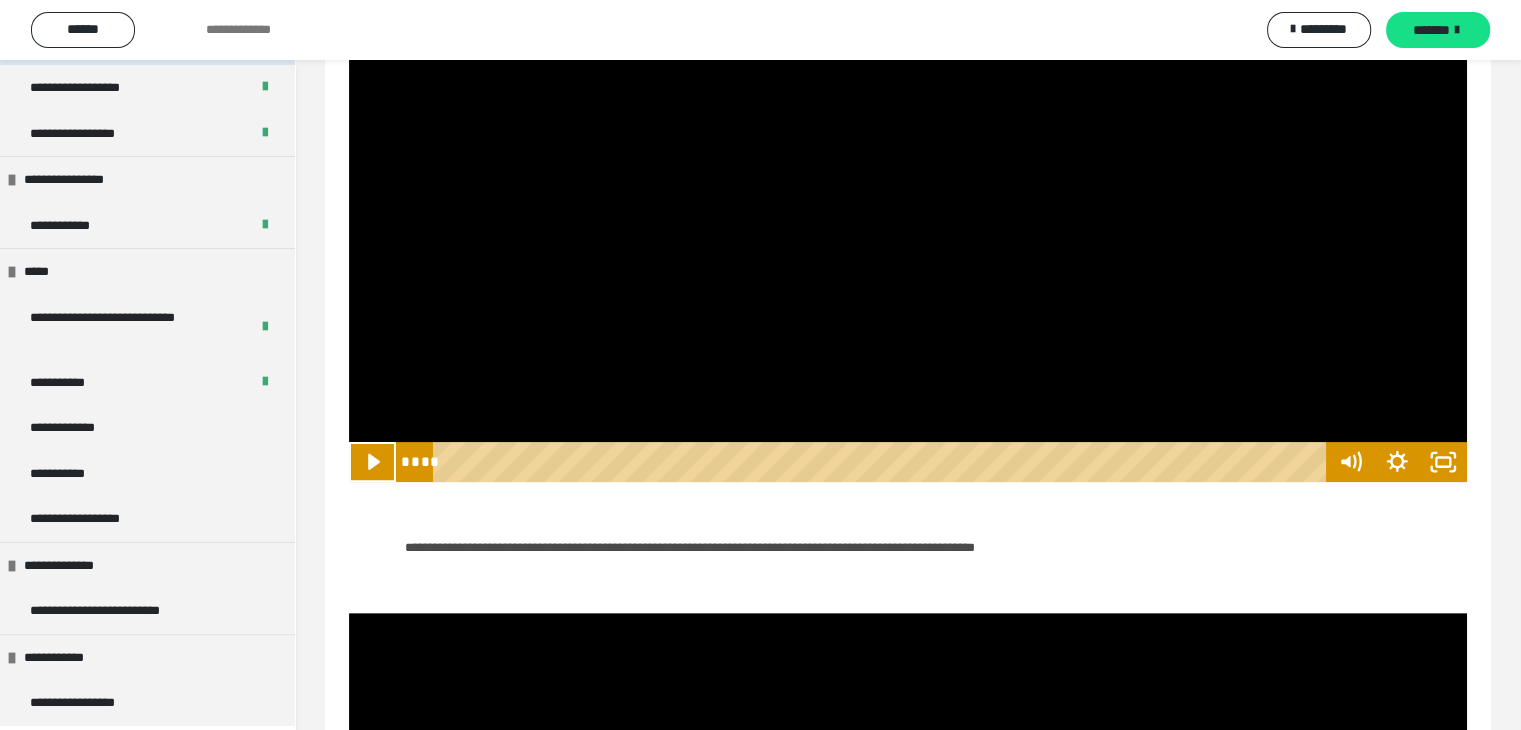 click on "**********" at bounding box center [147, 474] 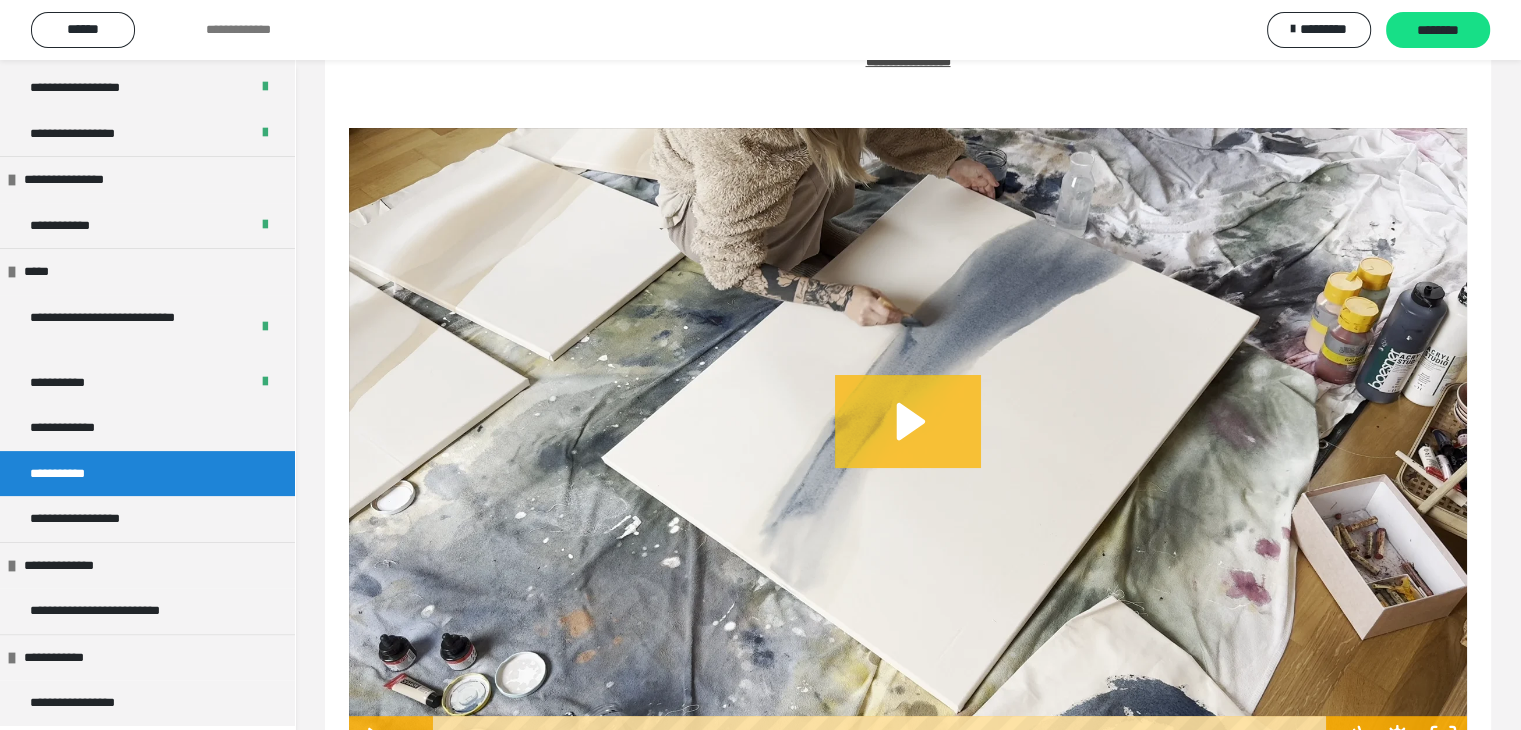 click 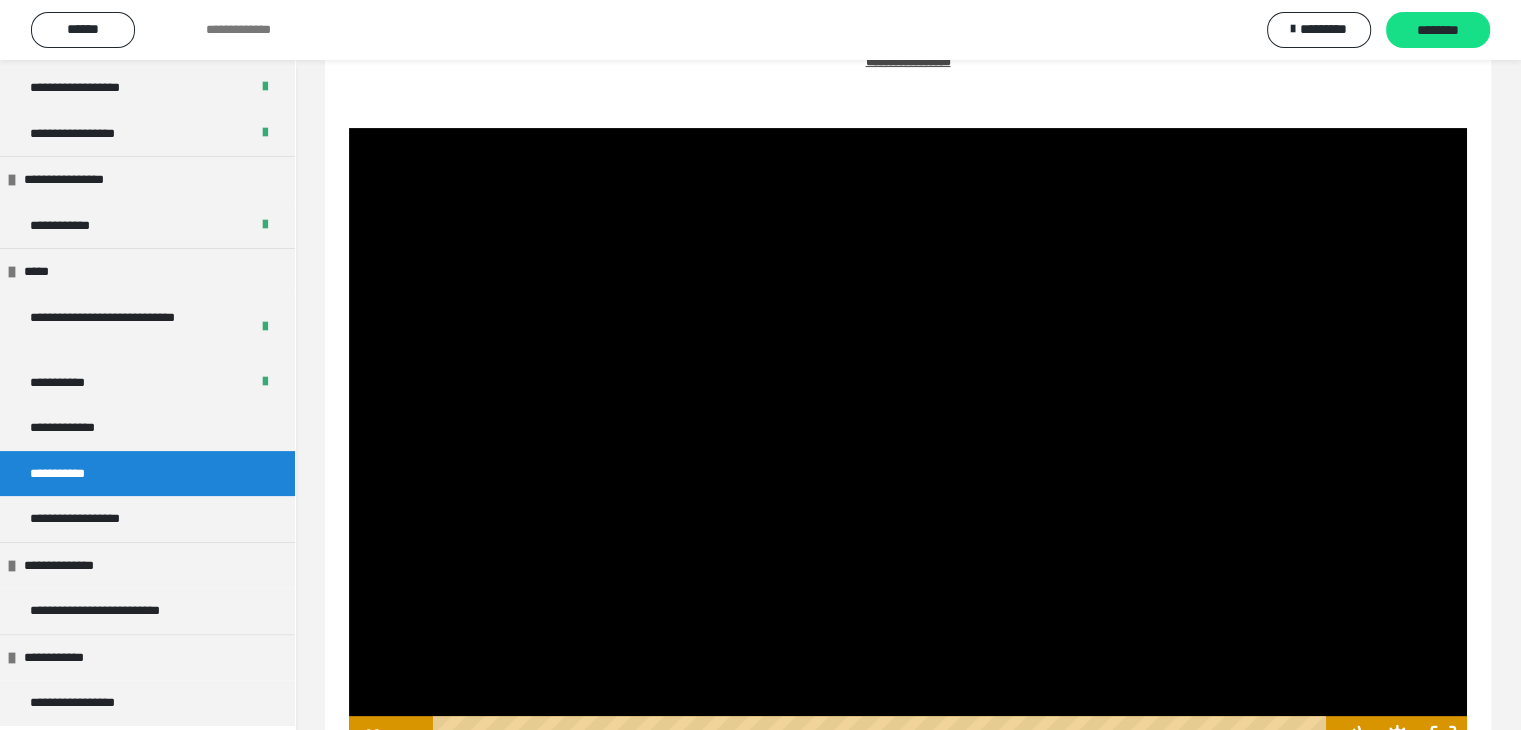 scroll, scrollTop: 600, scrollLeft: 0, axis: vertical 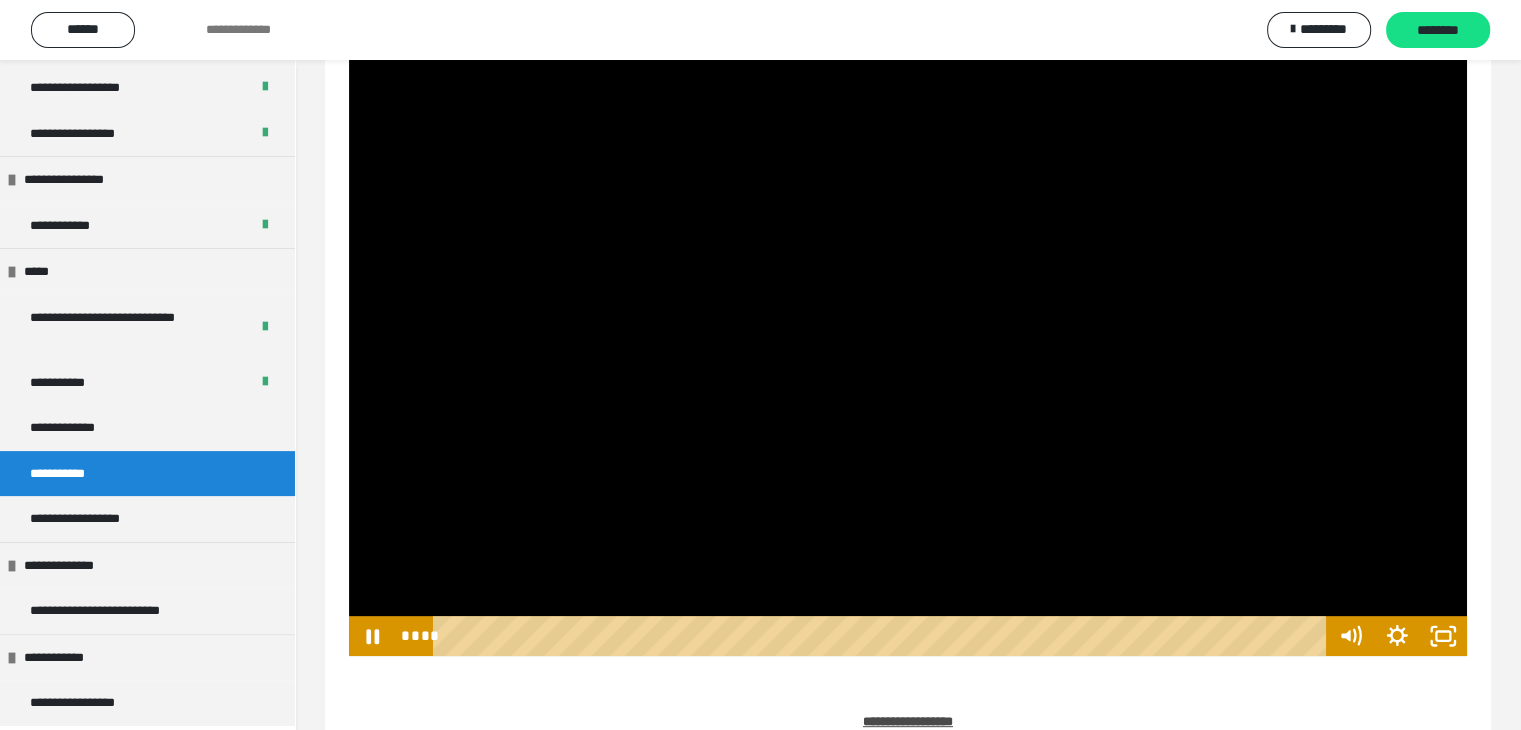 drag, startPoint x: 635, startPoint y: 637, endPoint x: 888, endPoint y: 609, distance: 254.5447 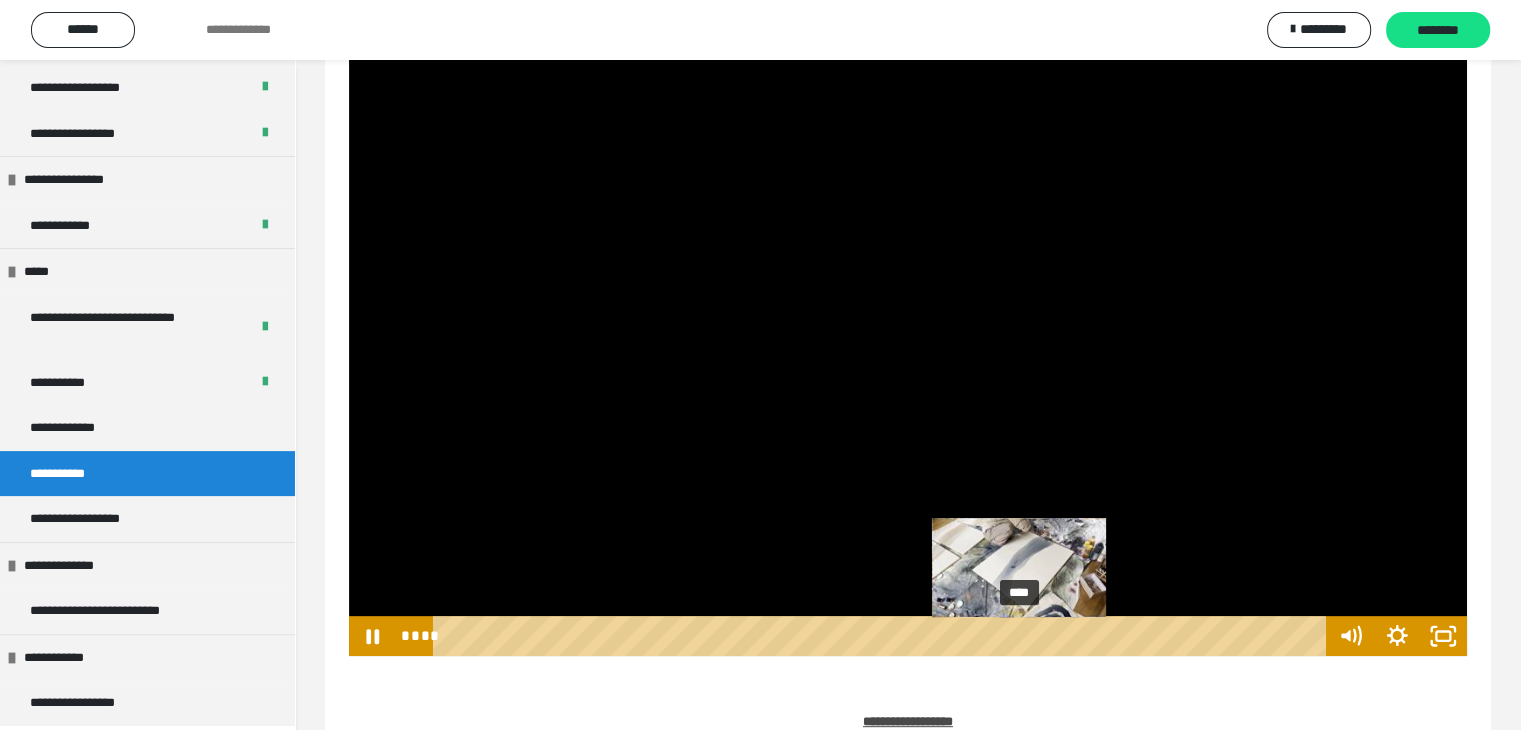 click on "****" at bounding box center [882, 636] 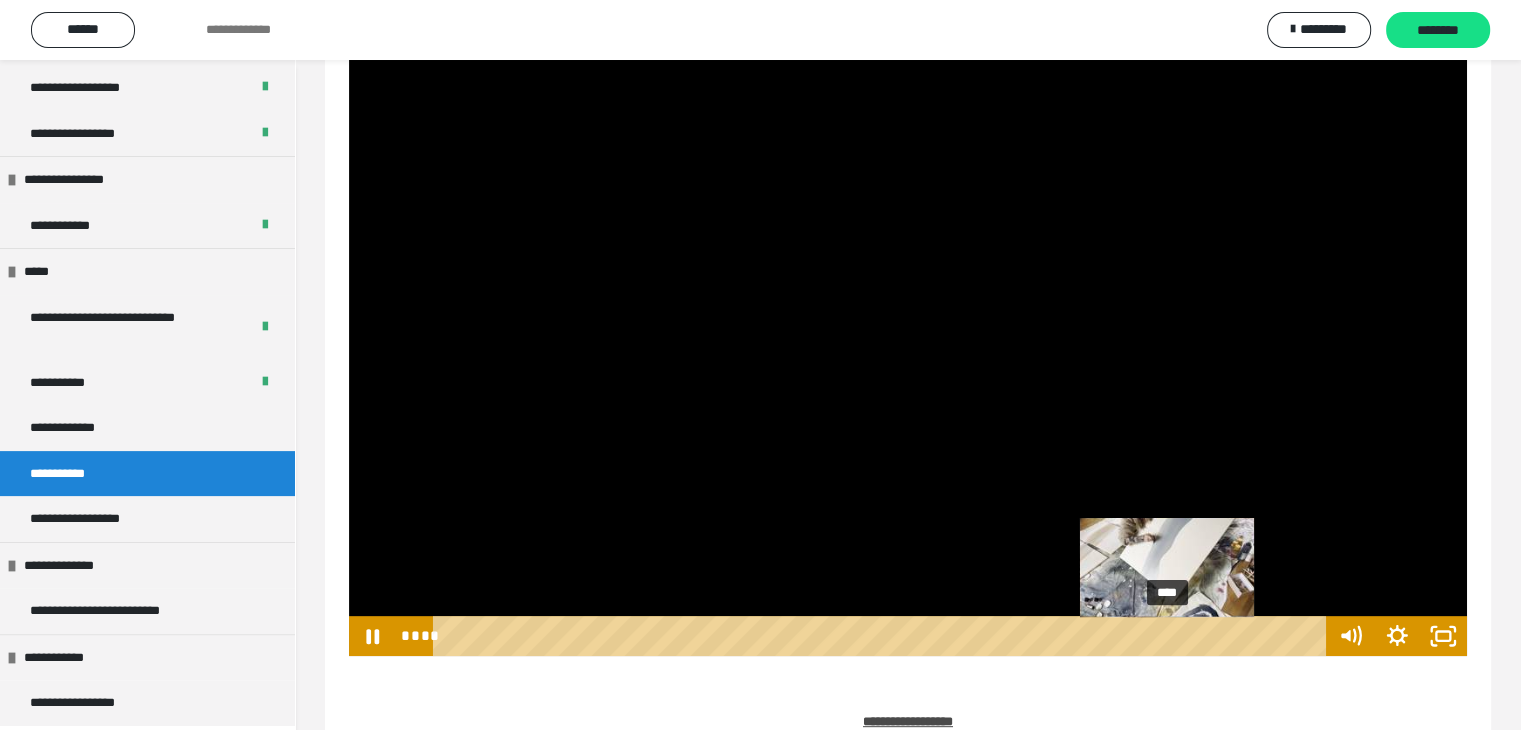click on "****" at bounding box center (882, 636) 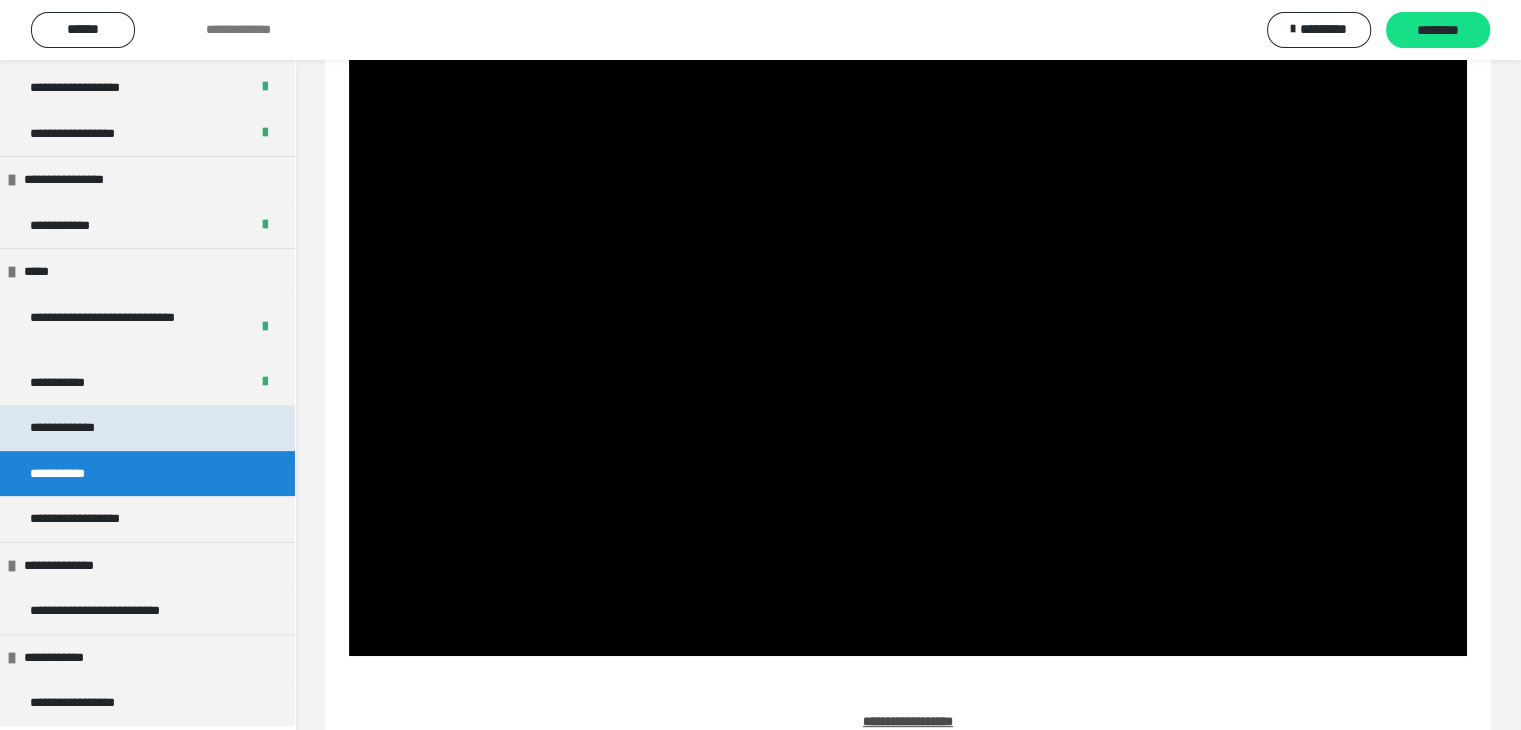 click on "**********" at bounding box center (77, 428) 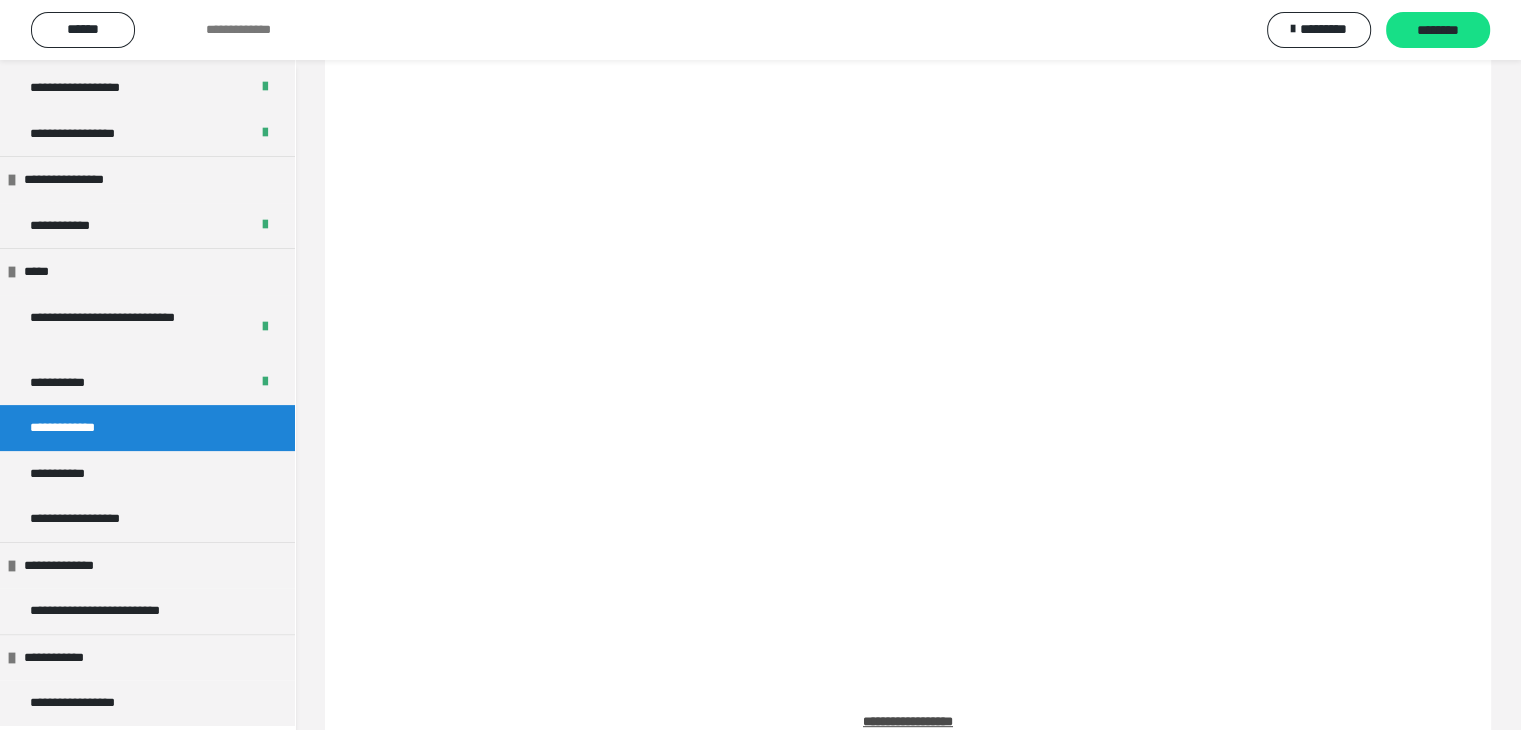 scroll, scrollTop: 574, scrollLeft: 0, axis: vertical 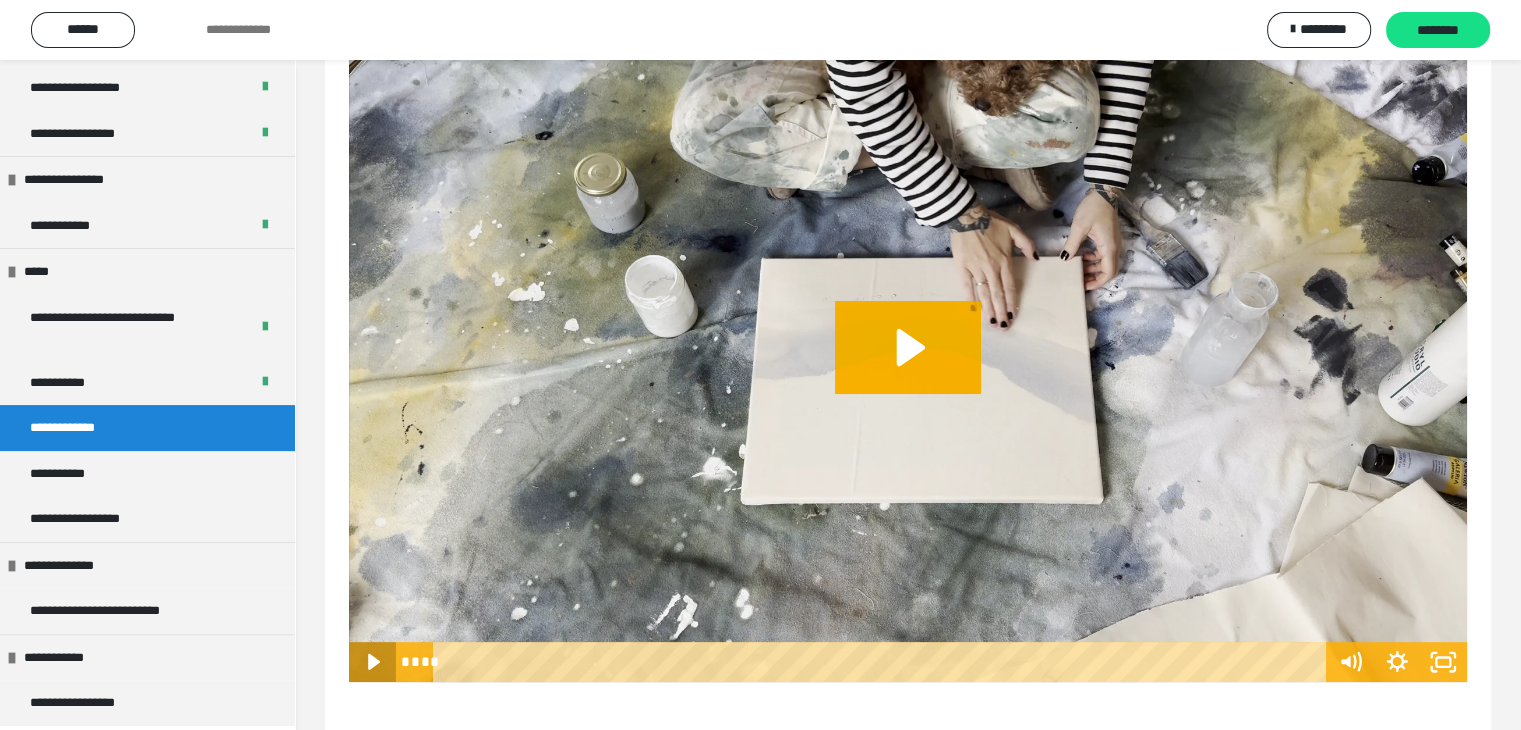 click 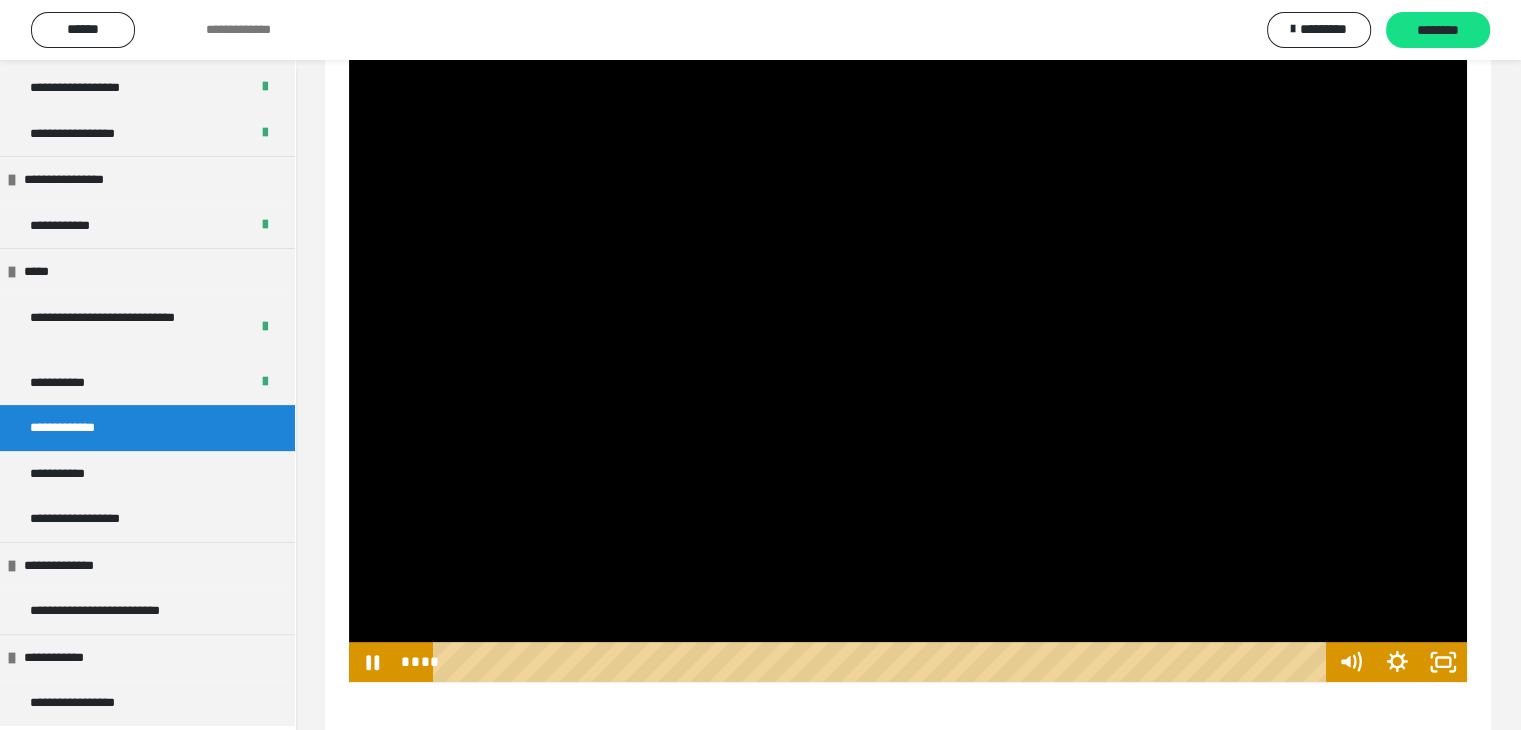 click on "**********" at bounding box center [908, 368] 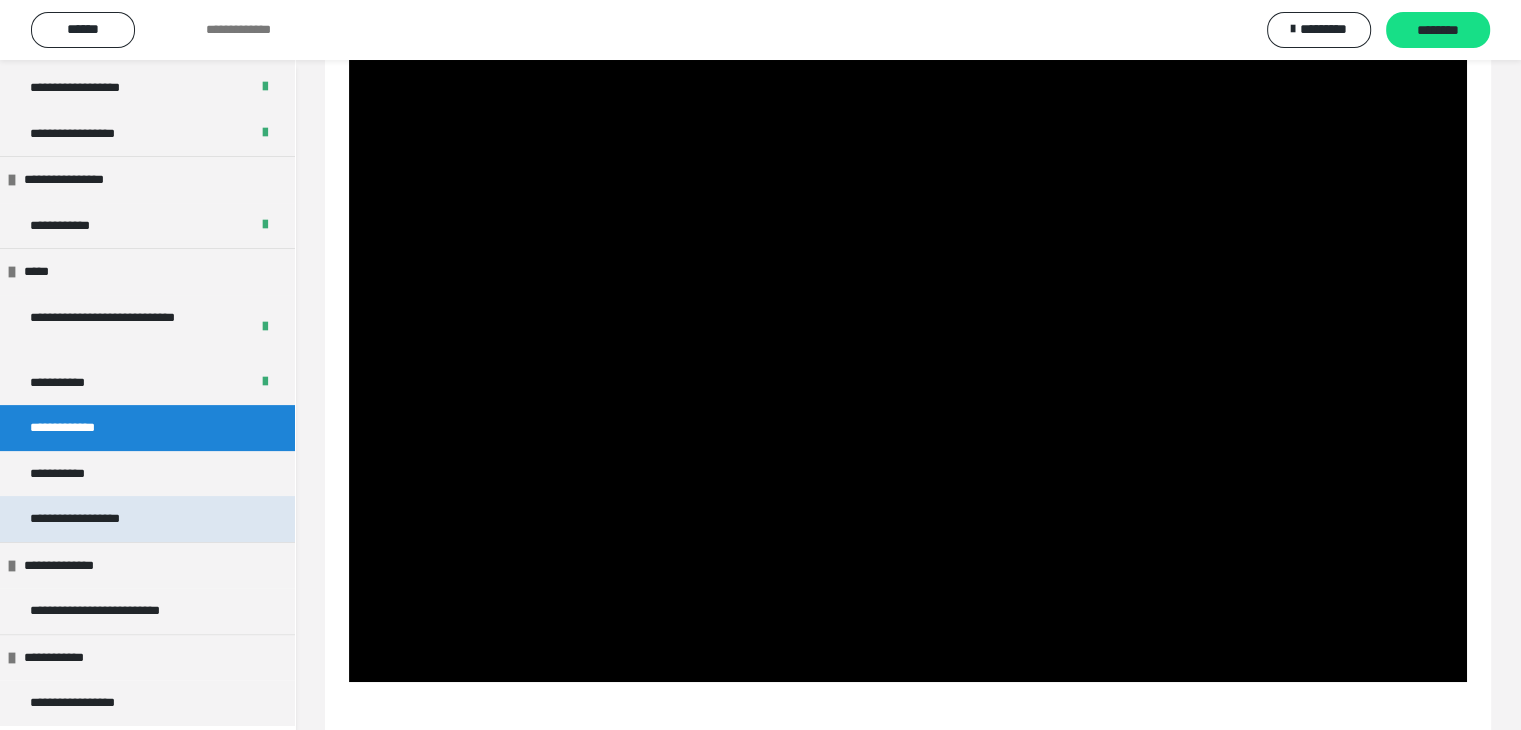 click on "**********" at bounding box center [95, 519] 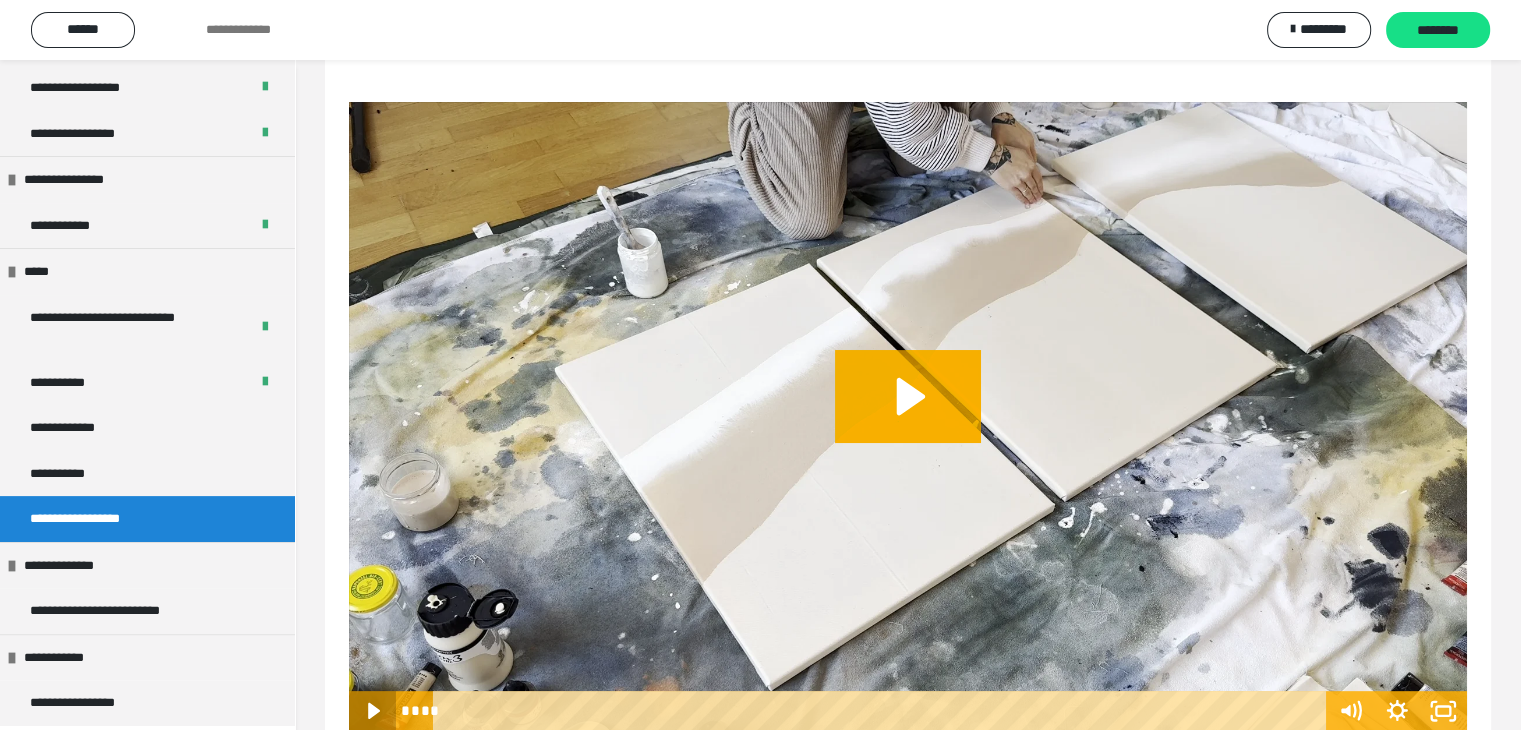 click 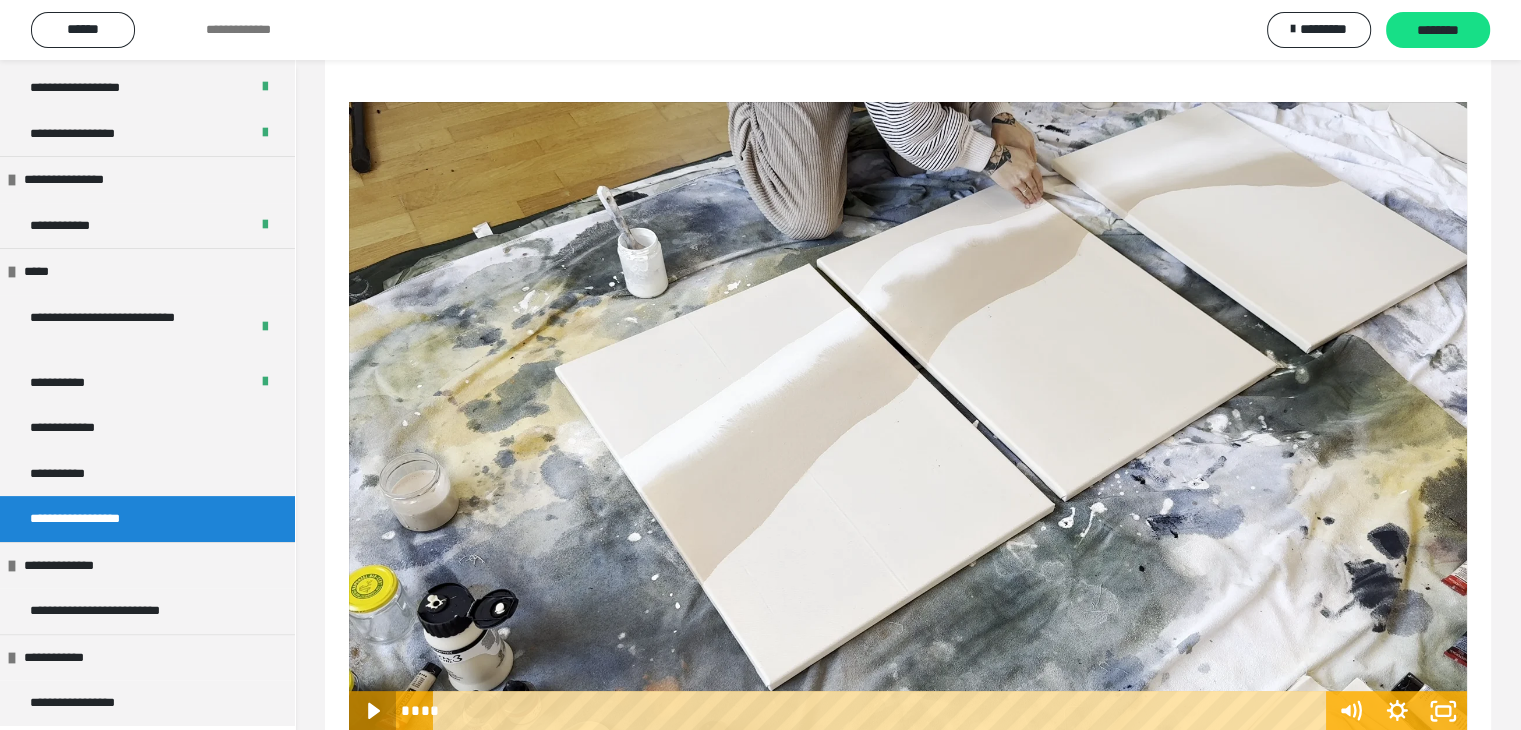 click 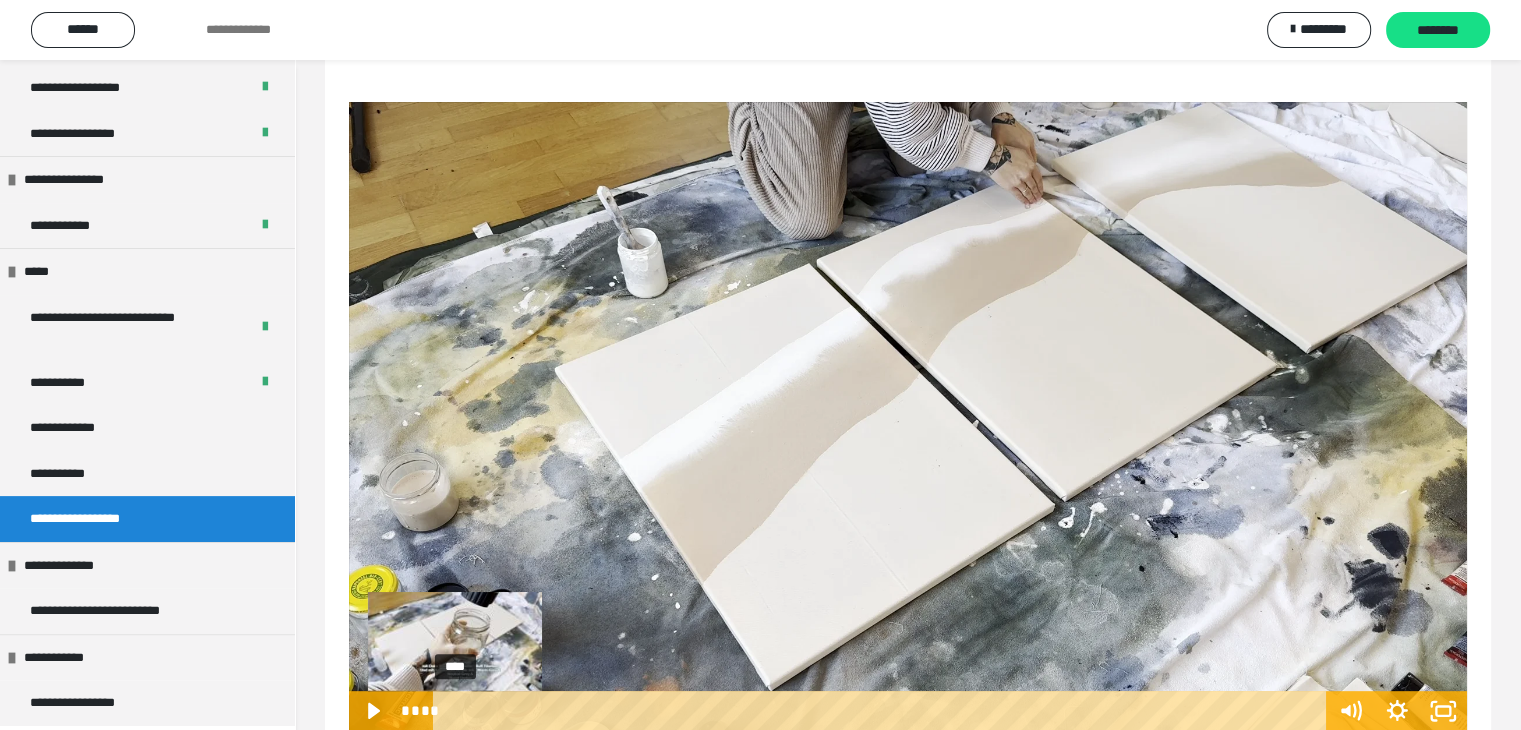 scroll, scrollTop: 575, scrollLeft: 0, axis: vertical 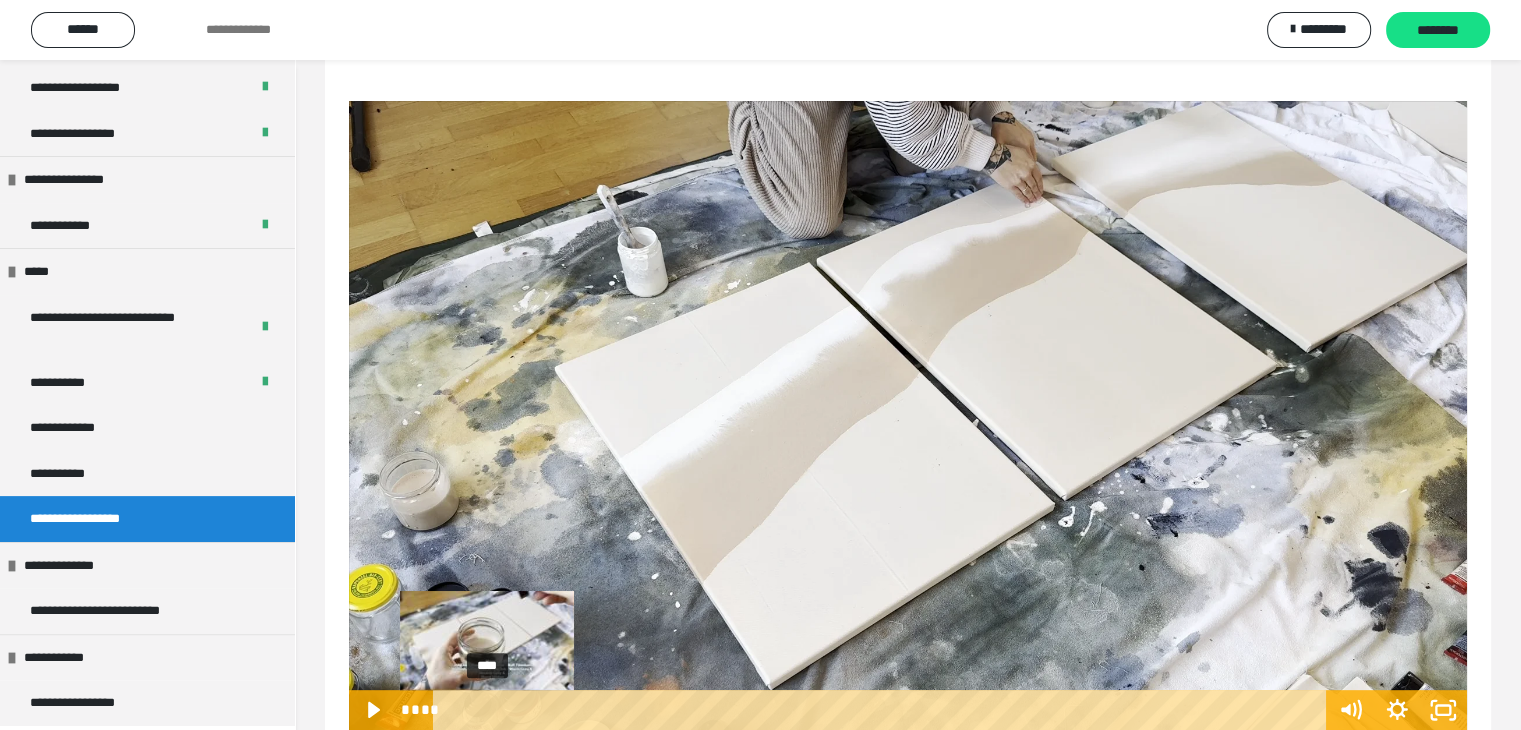 drag, startPoint x: 455, startPoint y: 709, endPoint x: 481, endPoint y: 713, distance: 26.305893 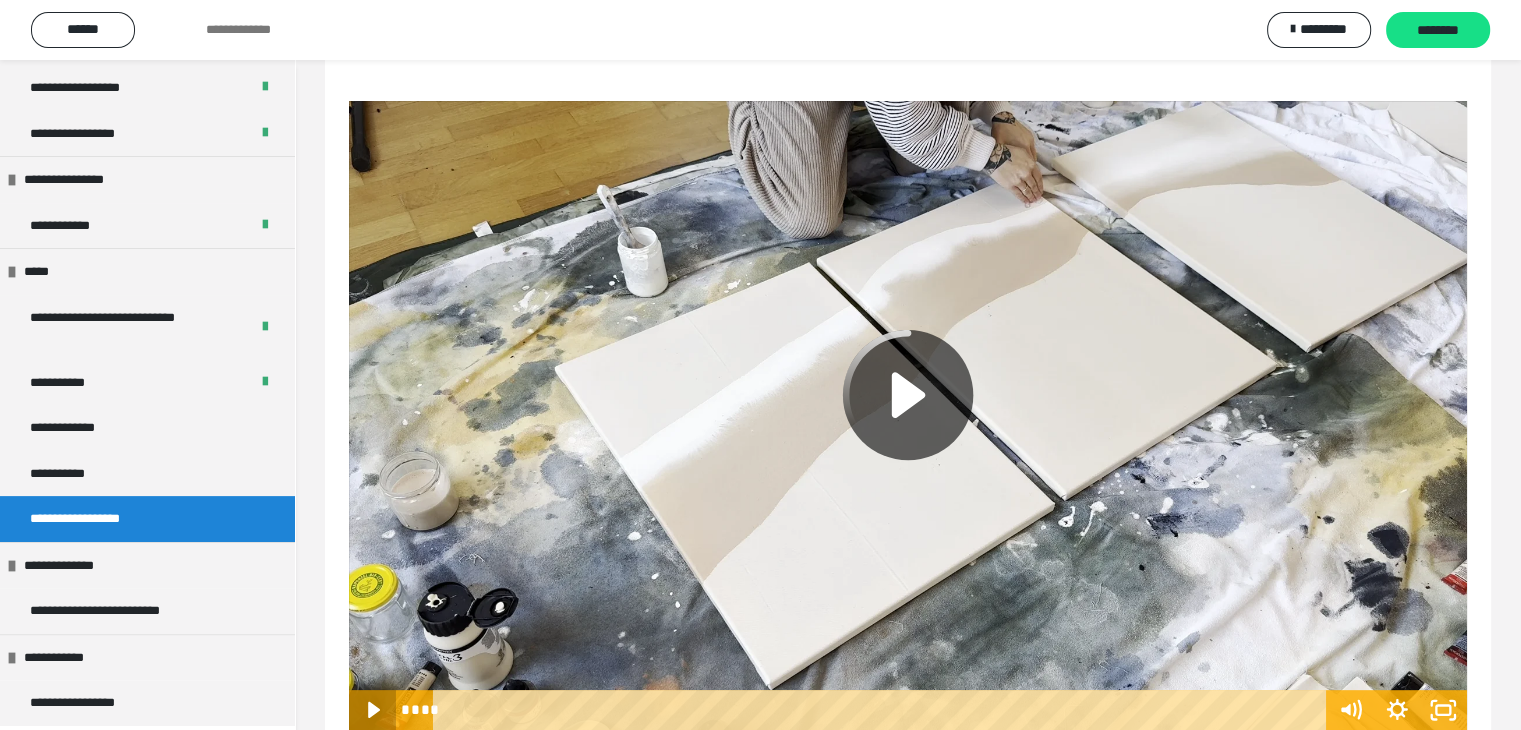 click 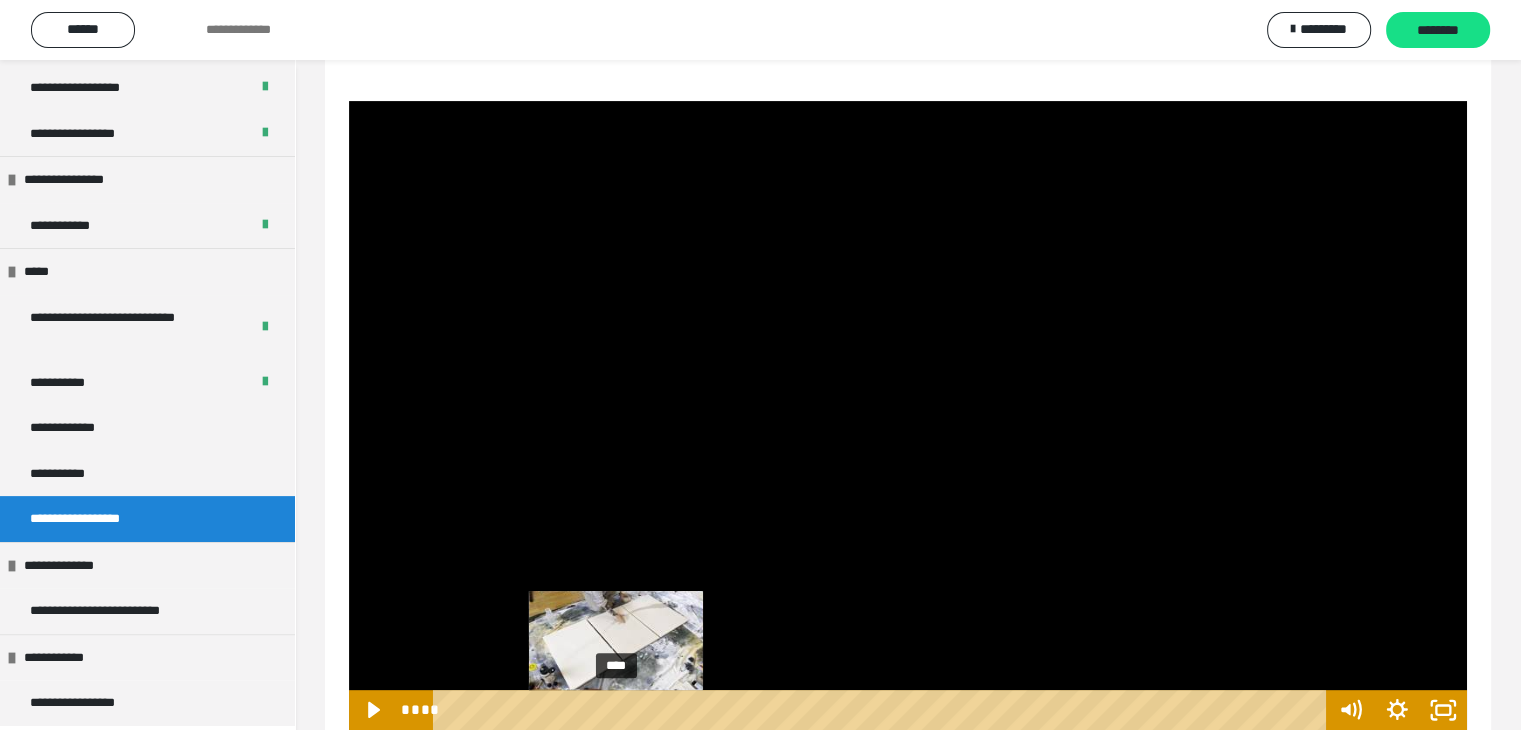 drag, startPoint x: 506, startPoint y: 705, endPoint x: 619, endPoint y: 705, distance: 113 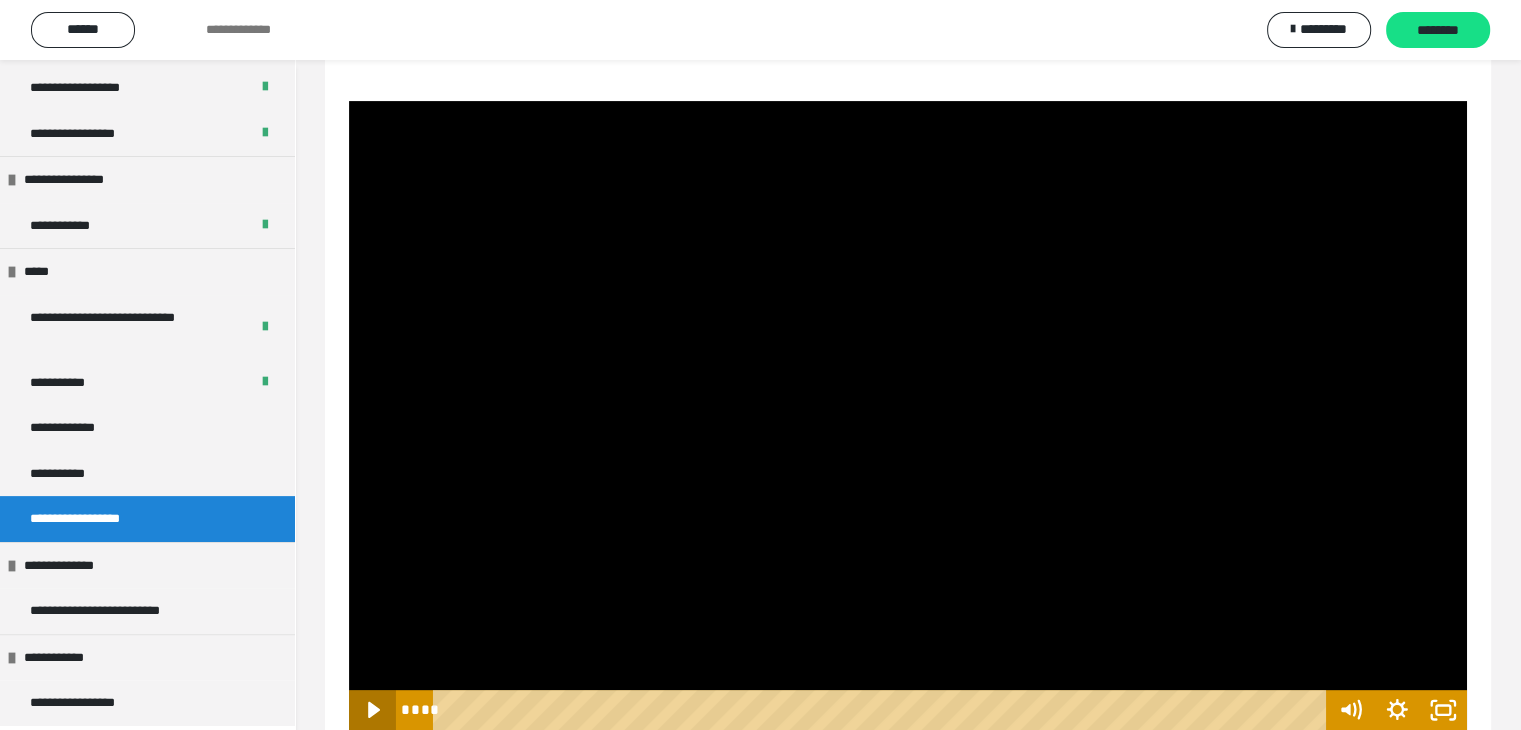 click 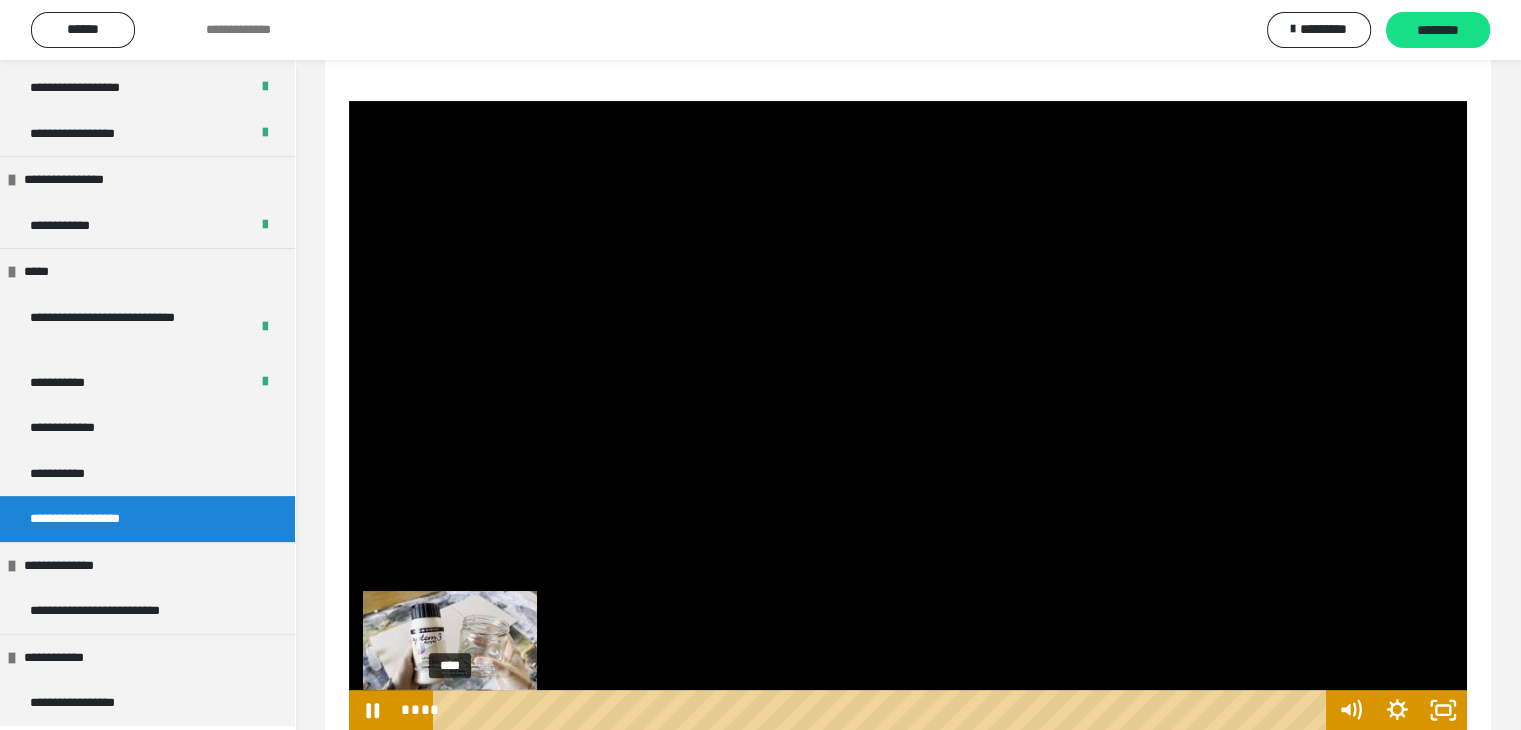 click on "****" at bounding box center [882, 710] 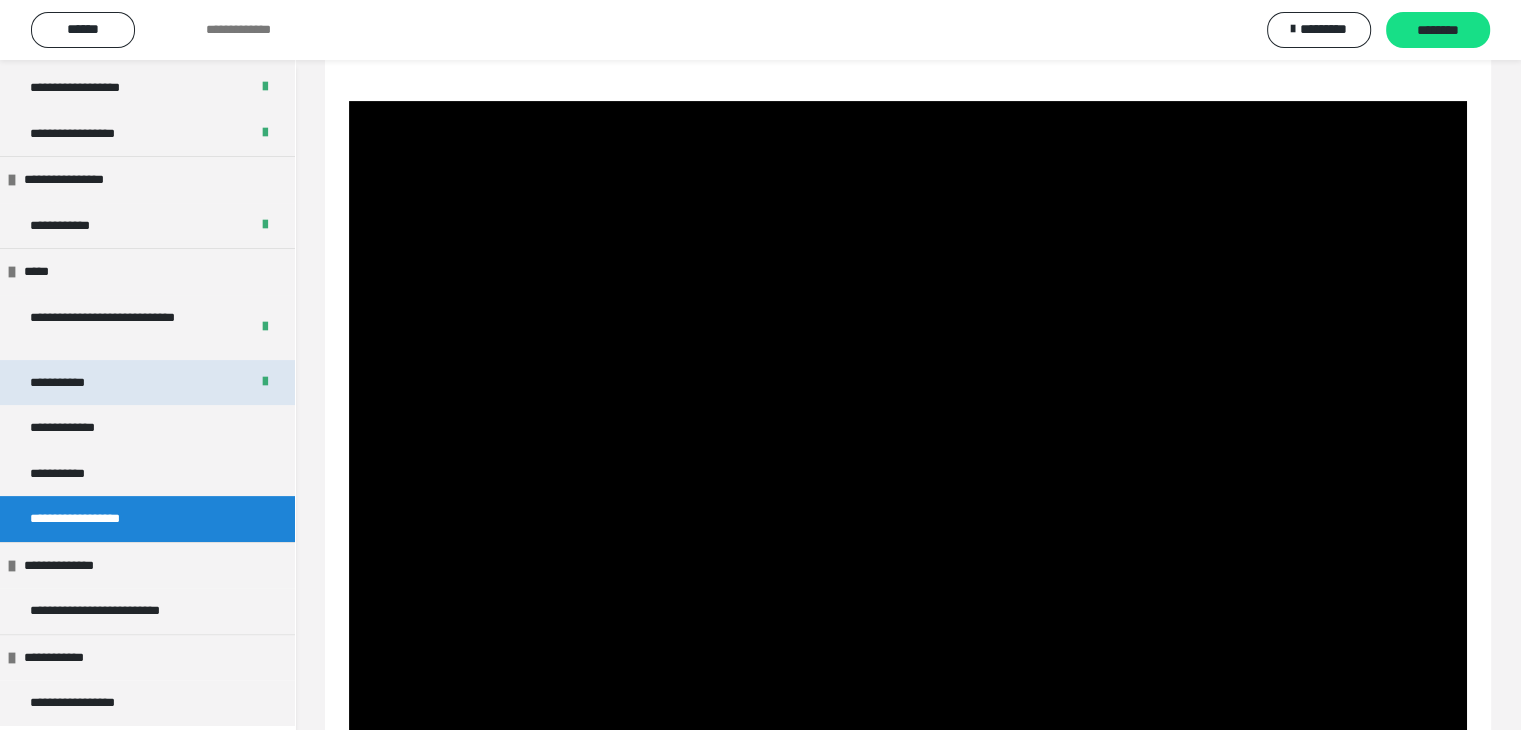 click on "**********" at bounding box center (70, 383) 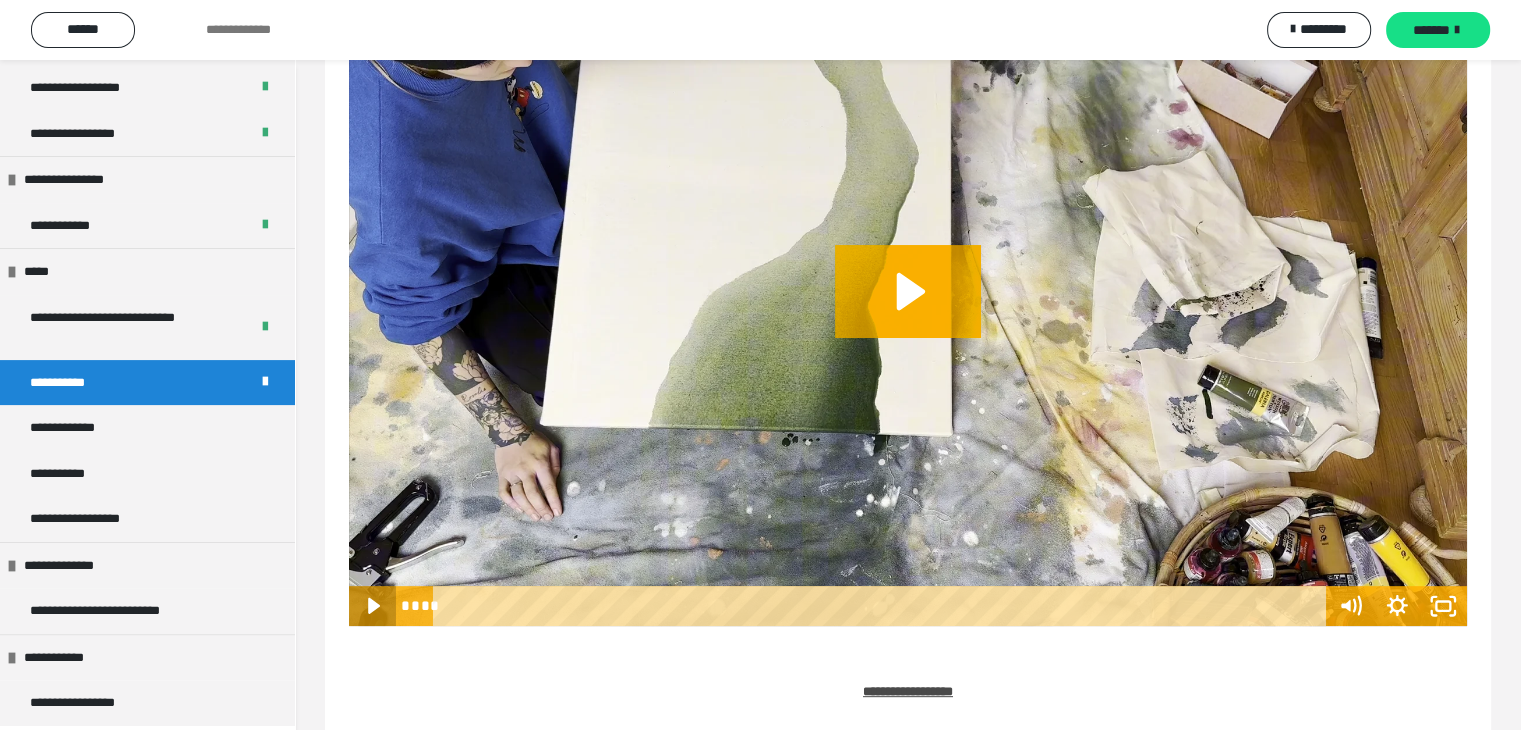 click 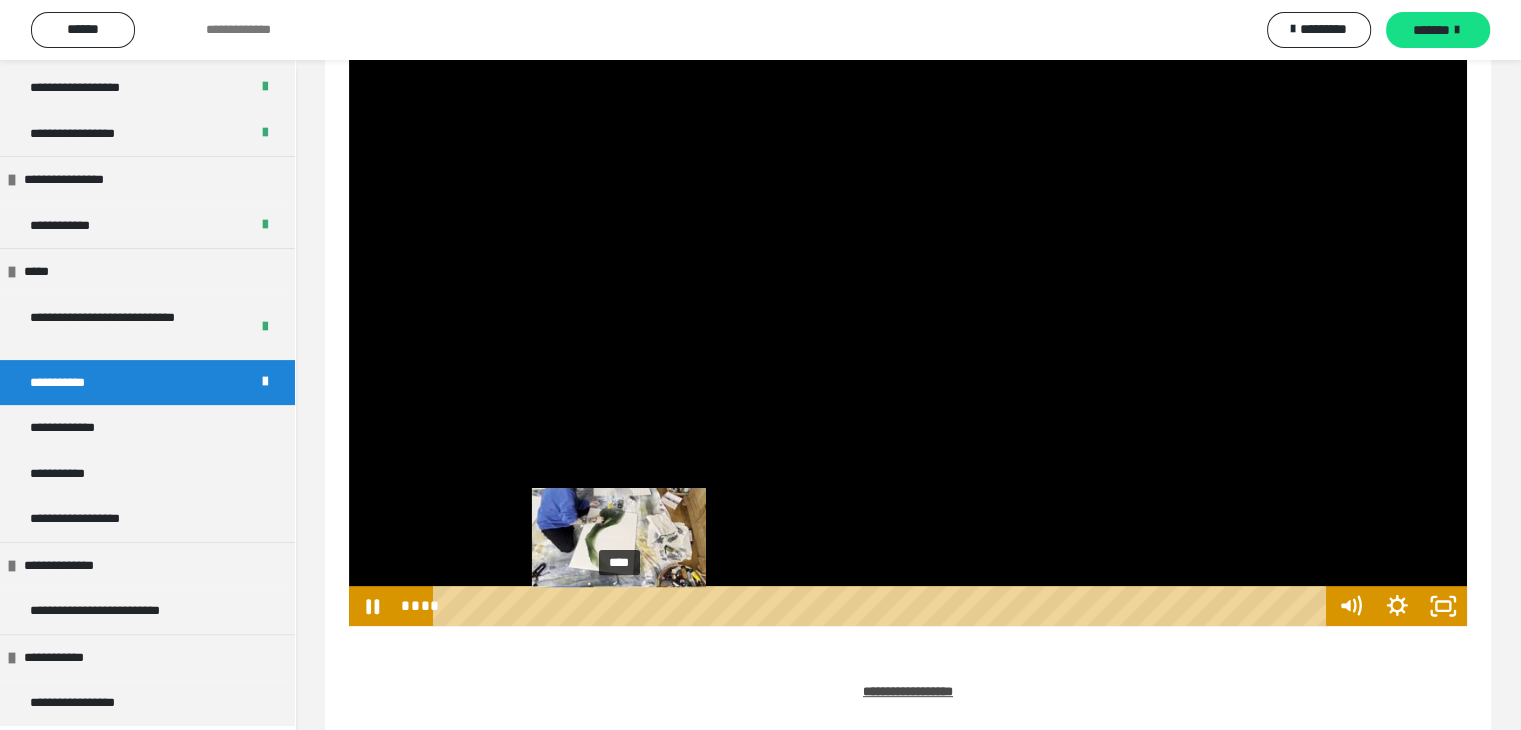 click on "****" at bounding box center [882, 606] 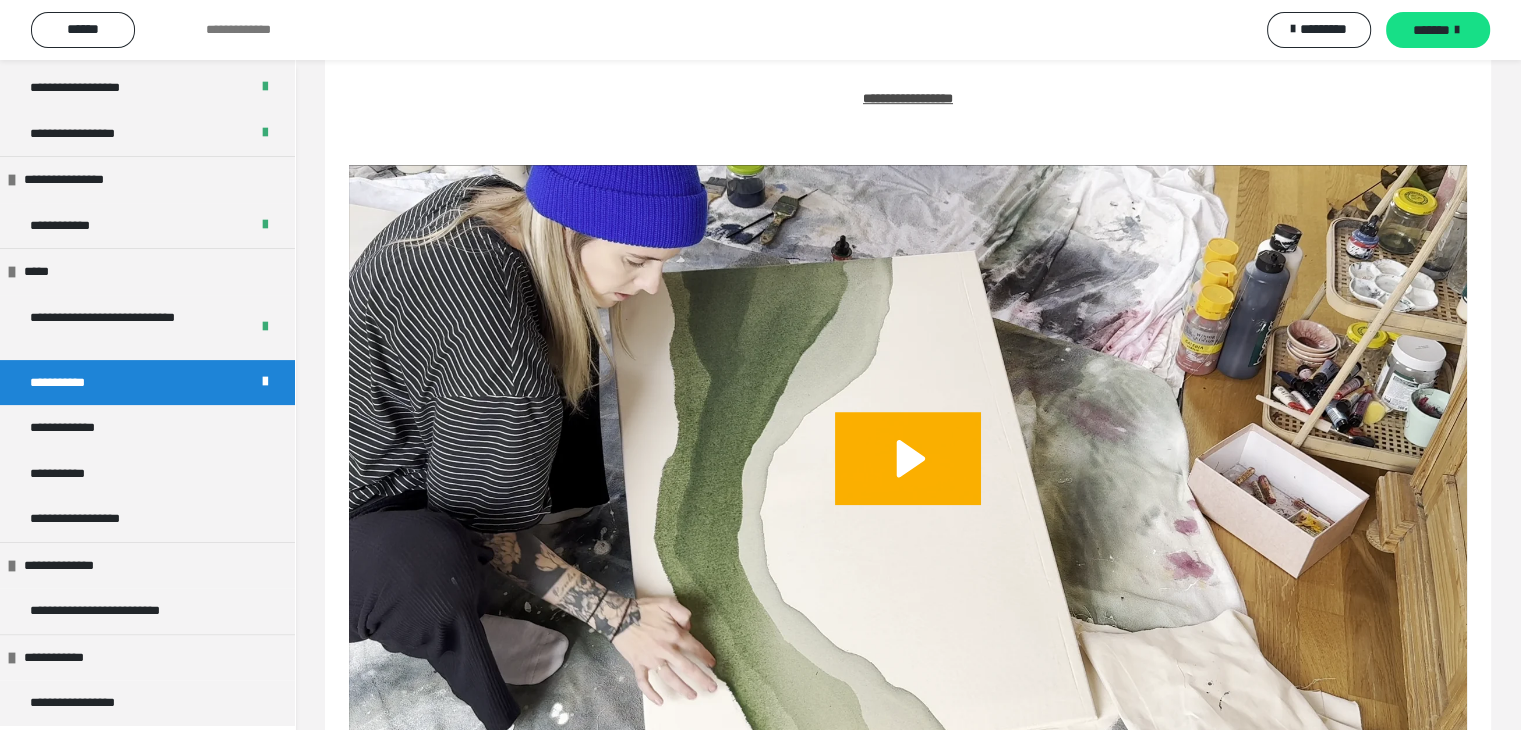 scroll, scrollTop: 1175, scrollLeft: 0, axis: vertical 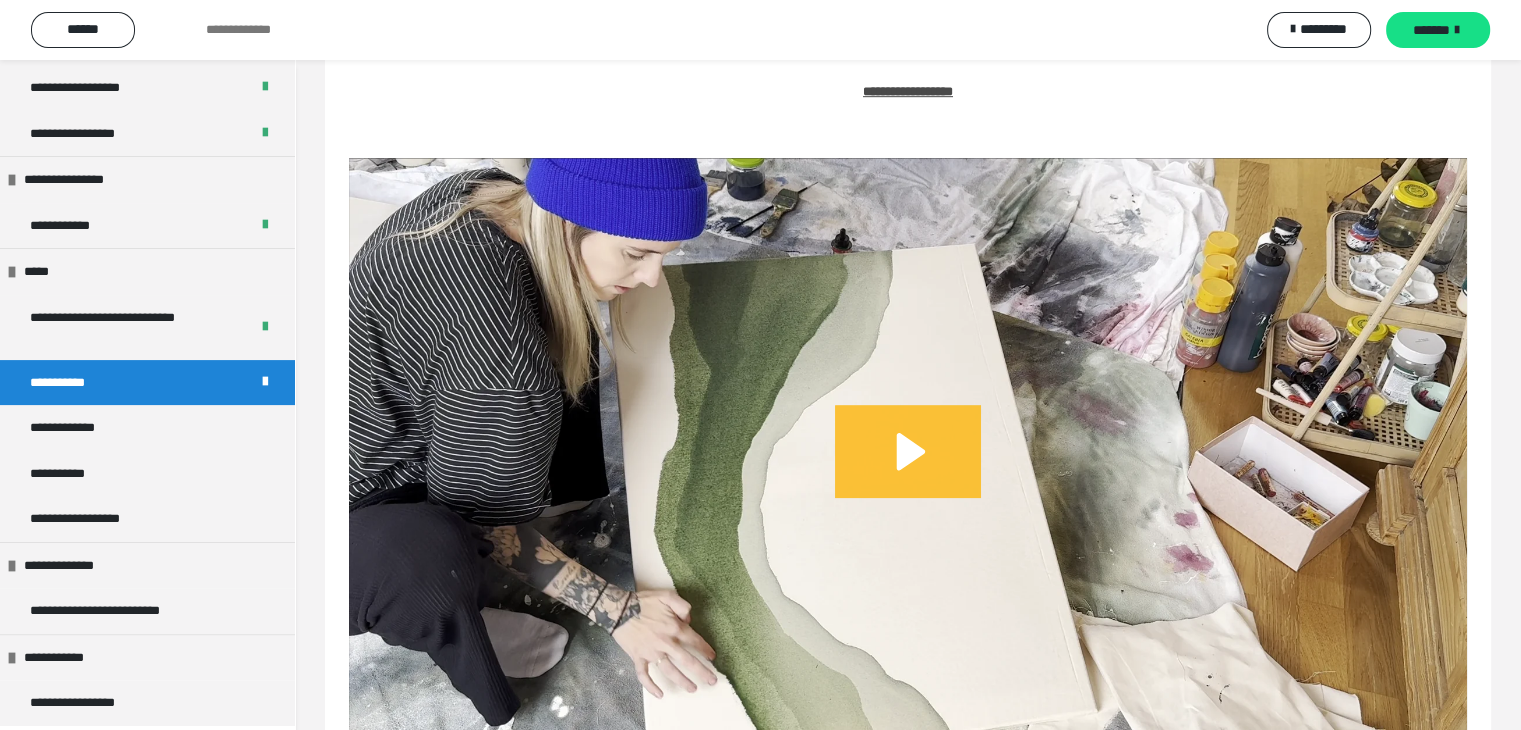 click 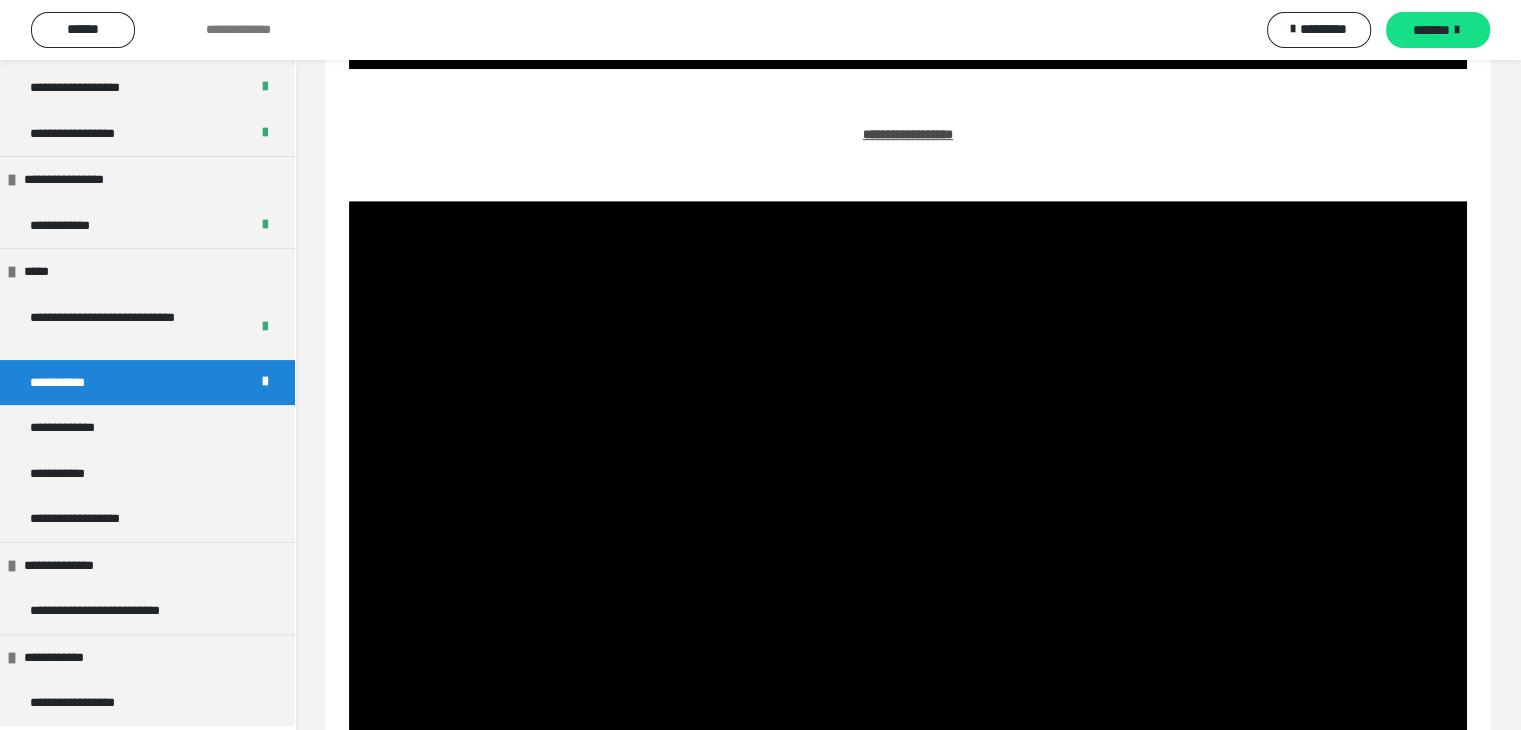 scroll, scrollTop: 775, scrollLeft: 0, axis: vertical 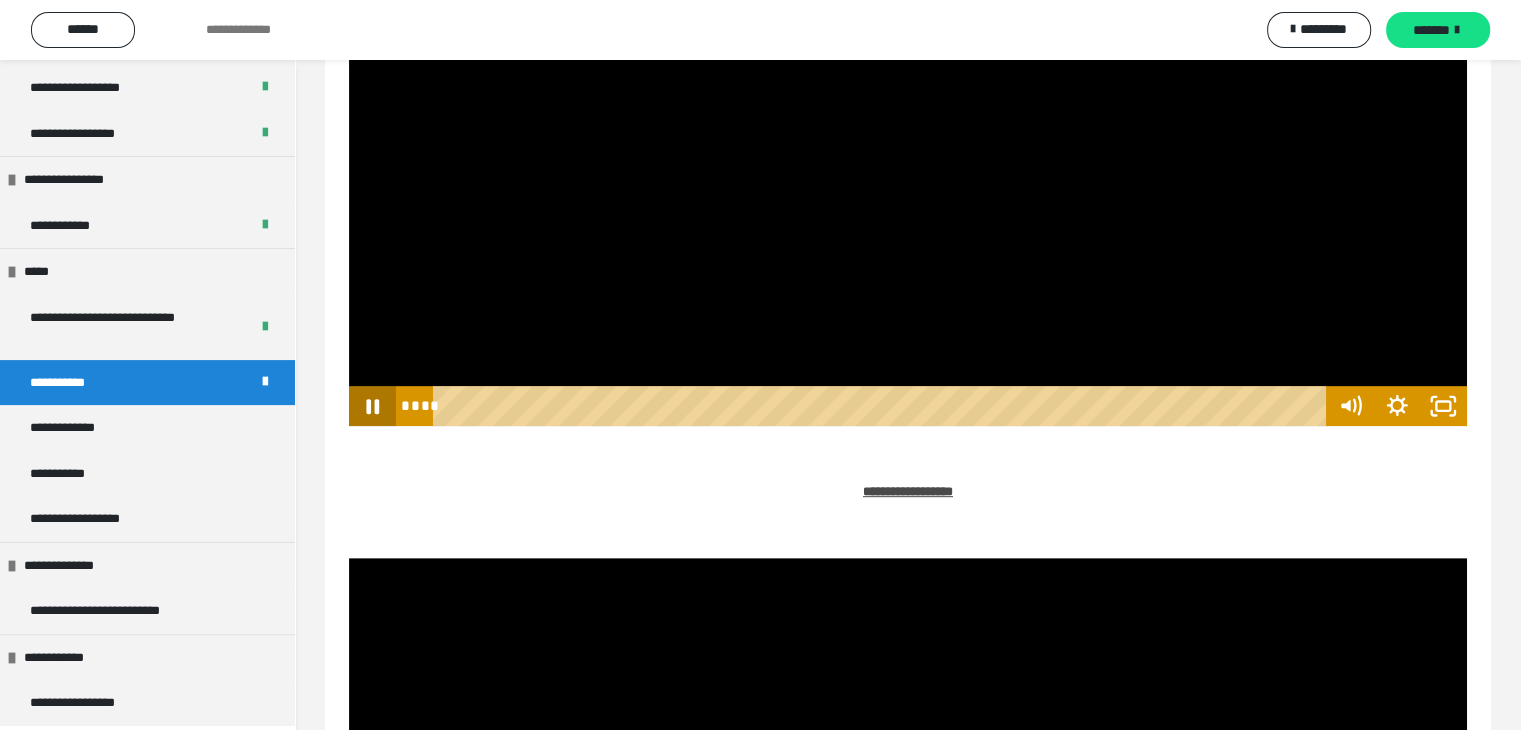 click 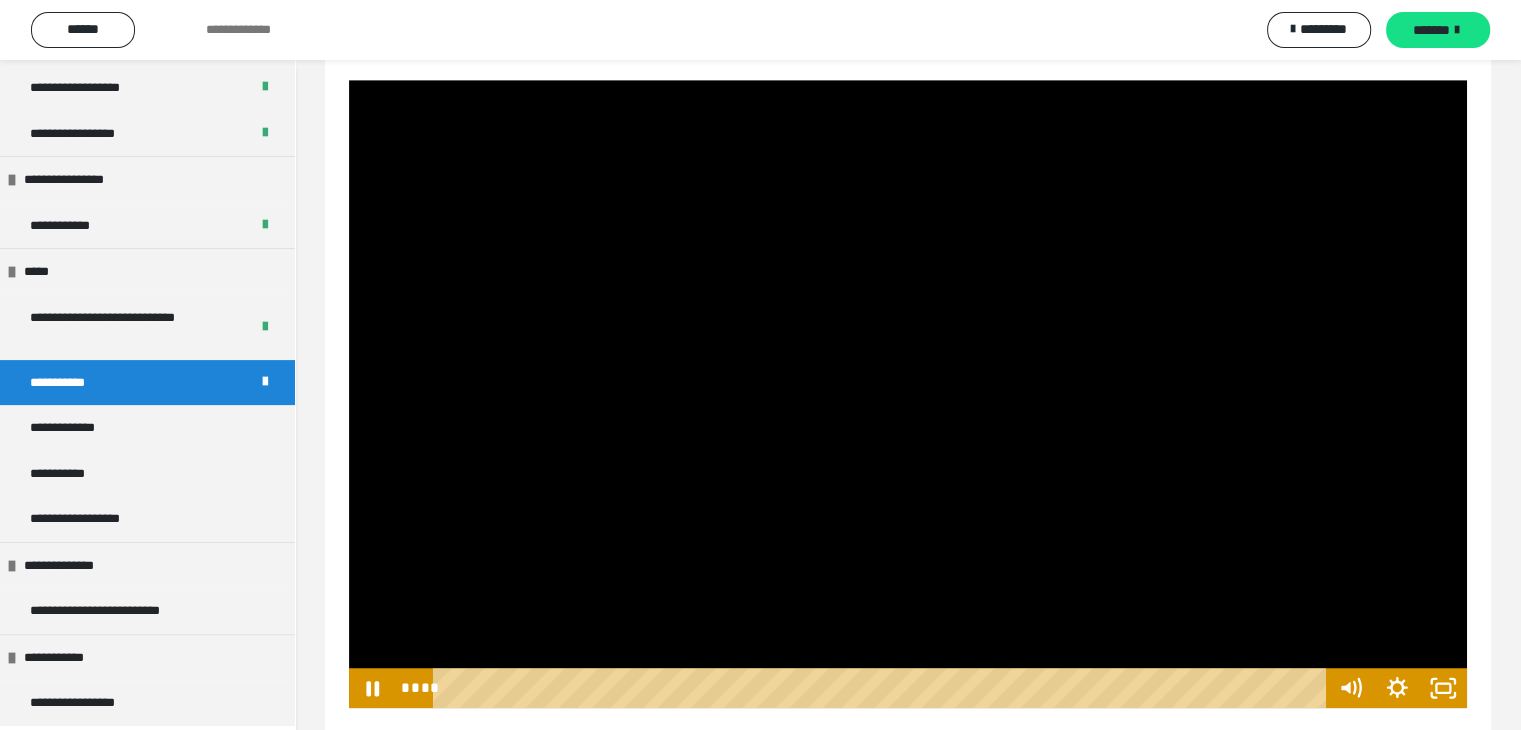 scroll, scrollTop: 1275, scrollLeft: 0, axis: vertical 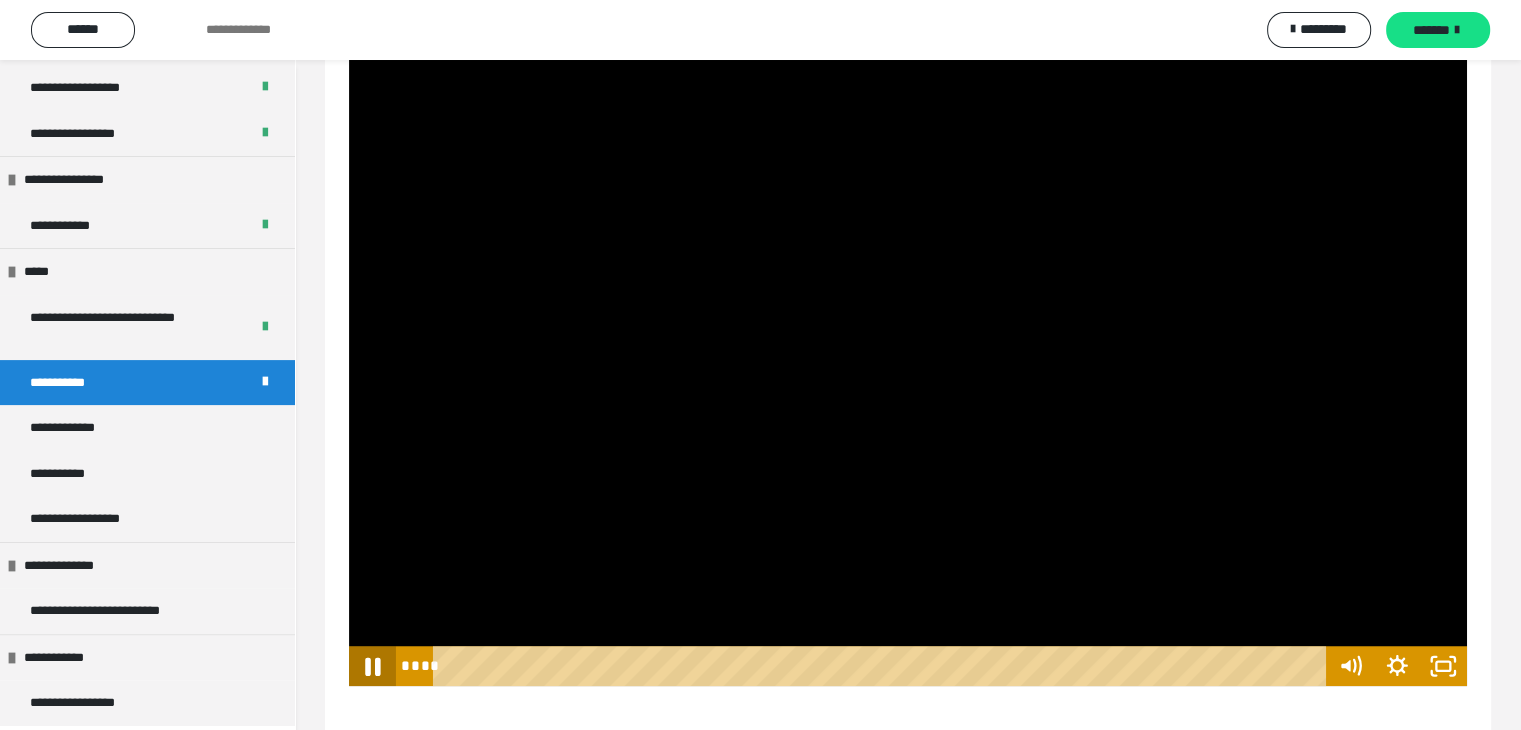 click 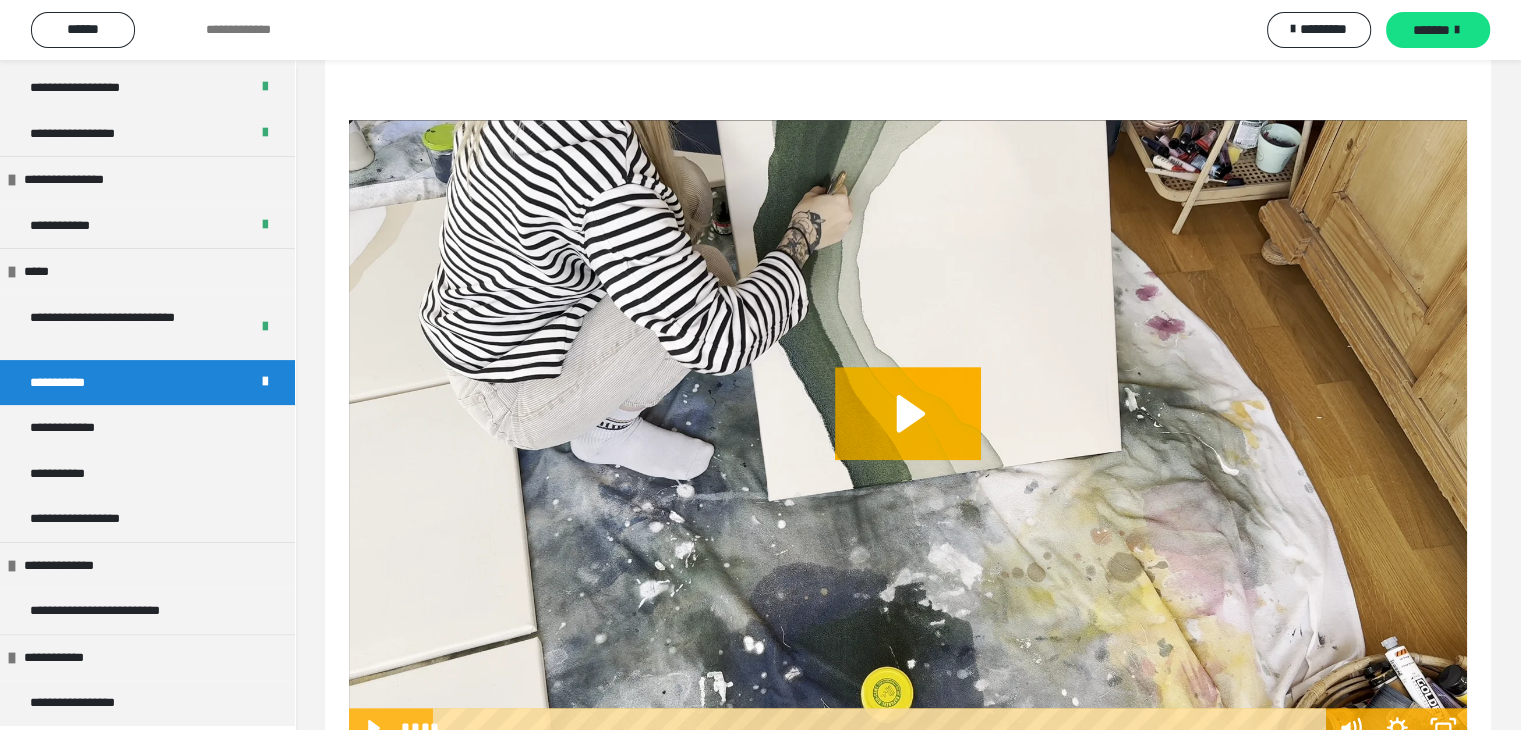 scroll, scrollTop: 1975, scrollLeft: 0, axis: vertical 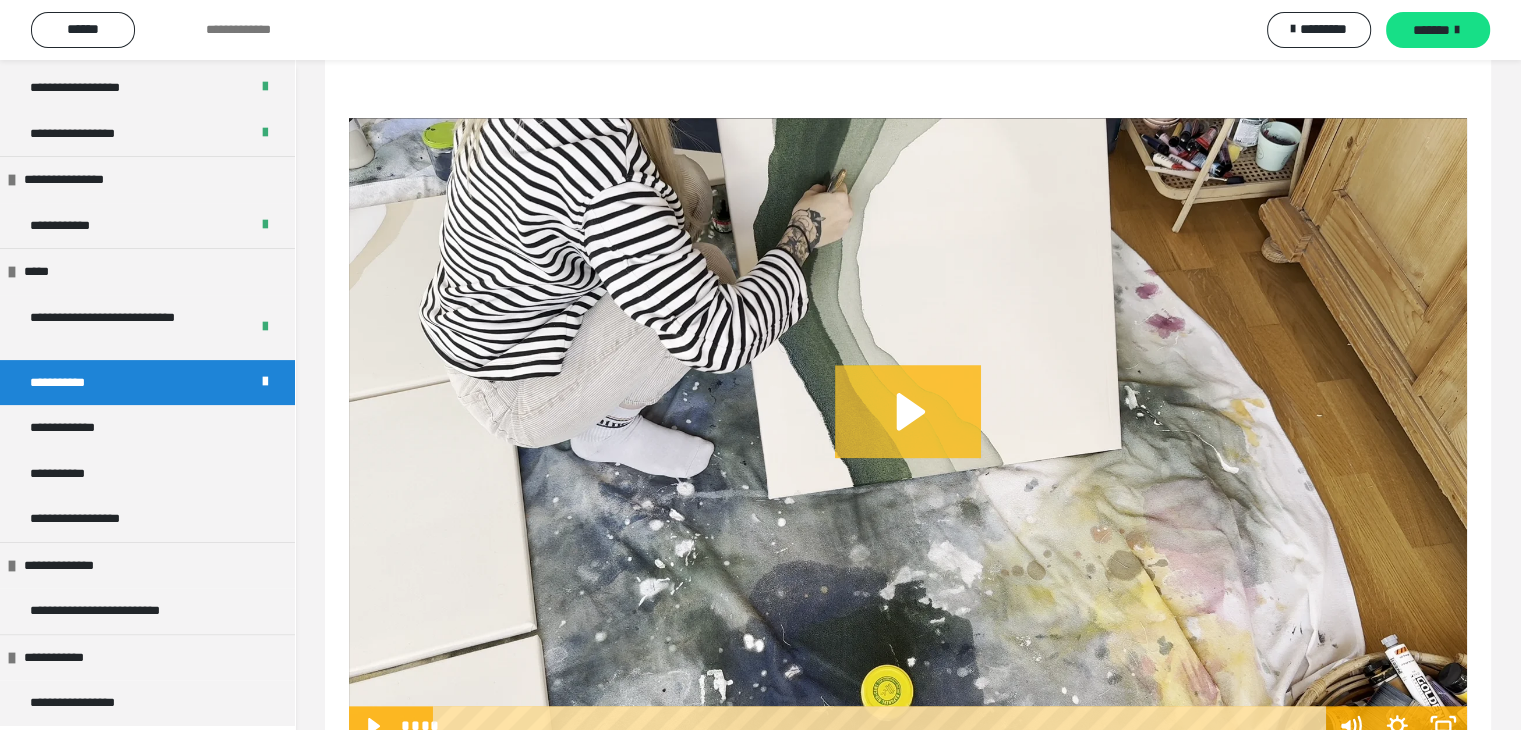 click 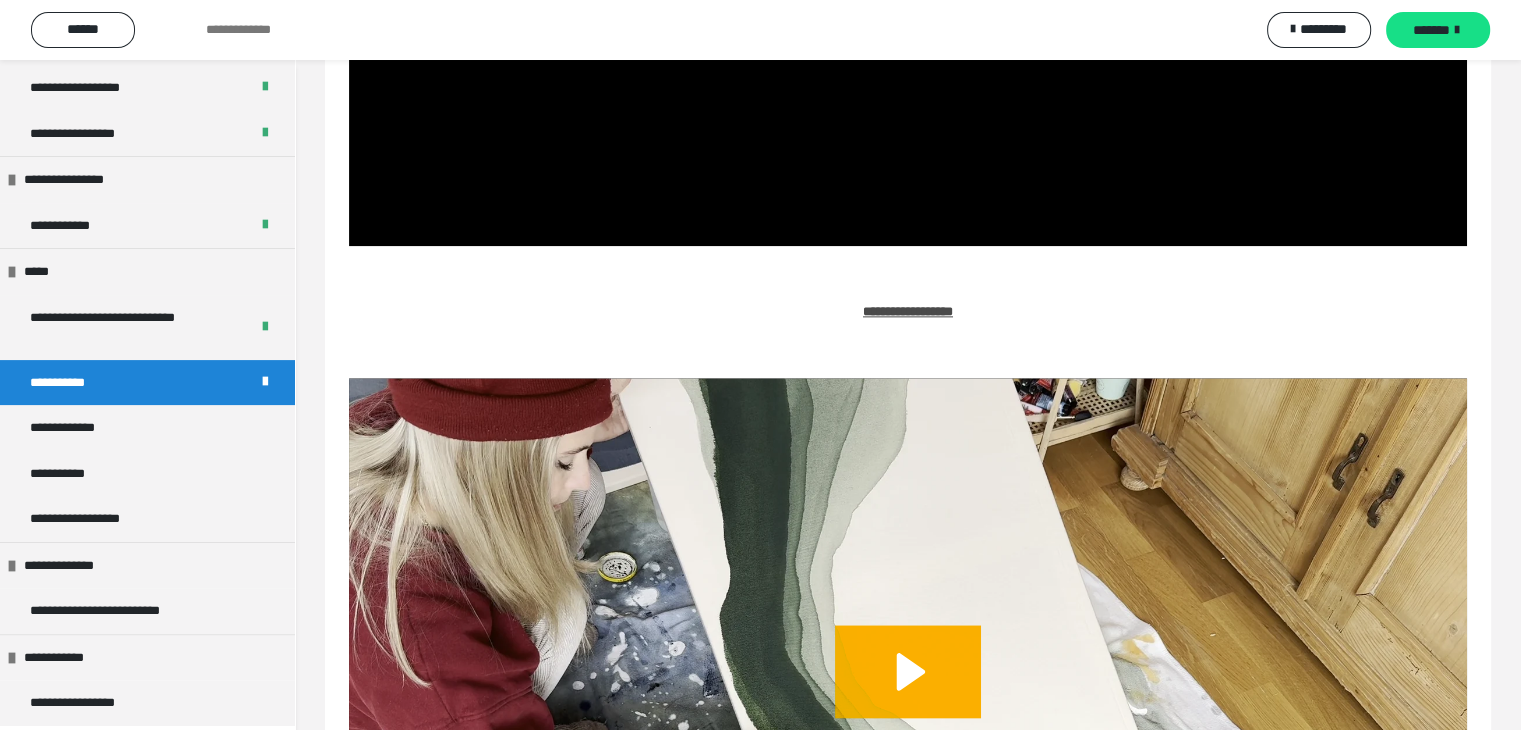 scroll, scrollTop: 2775, scrollLeft: 0, axis: vertical 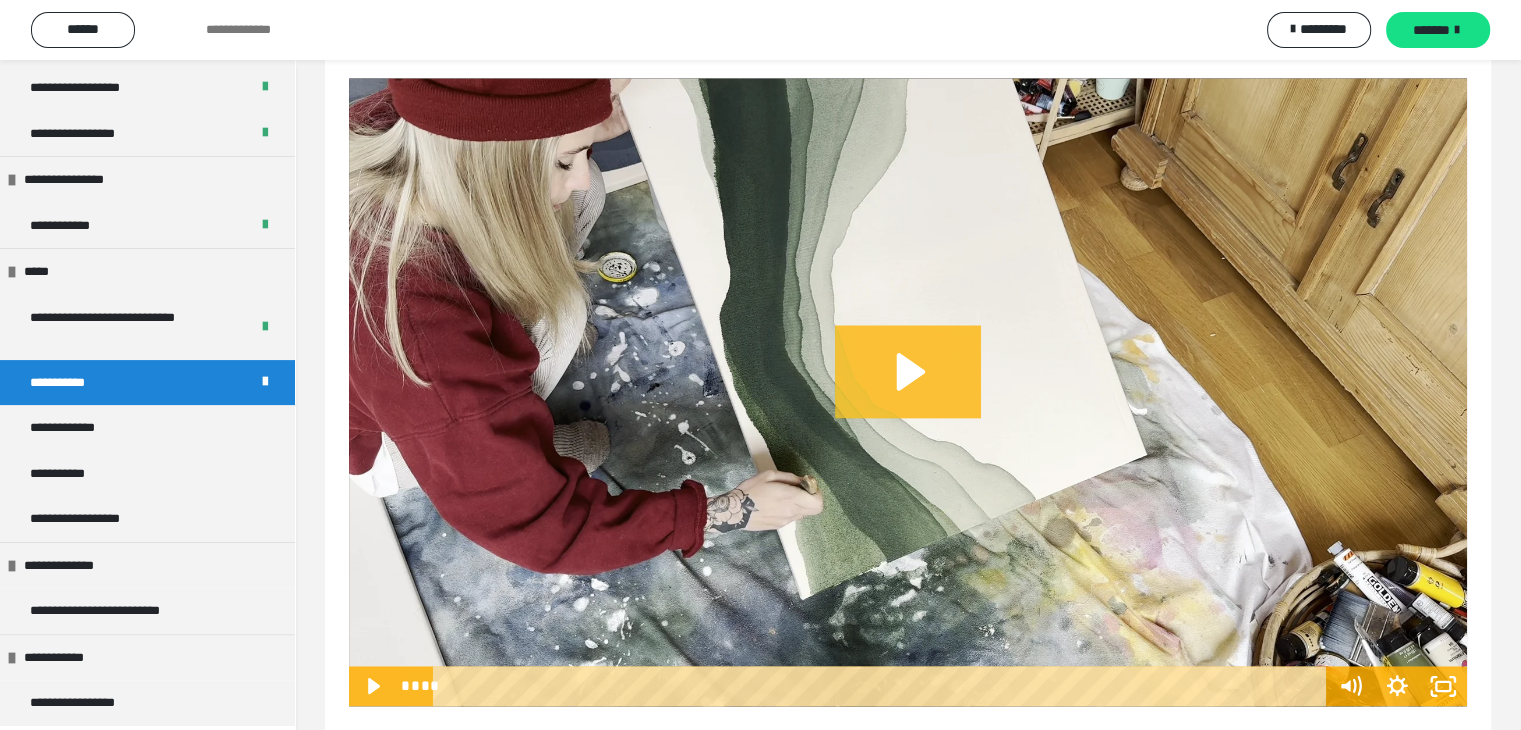 click 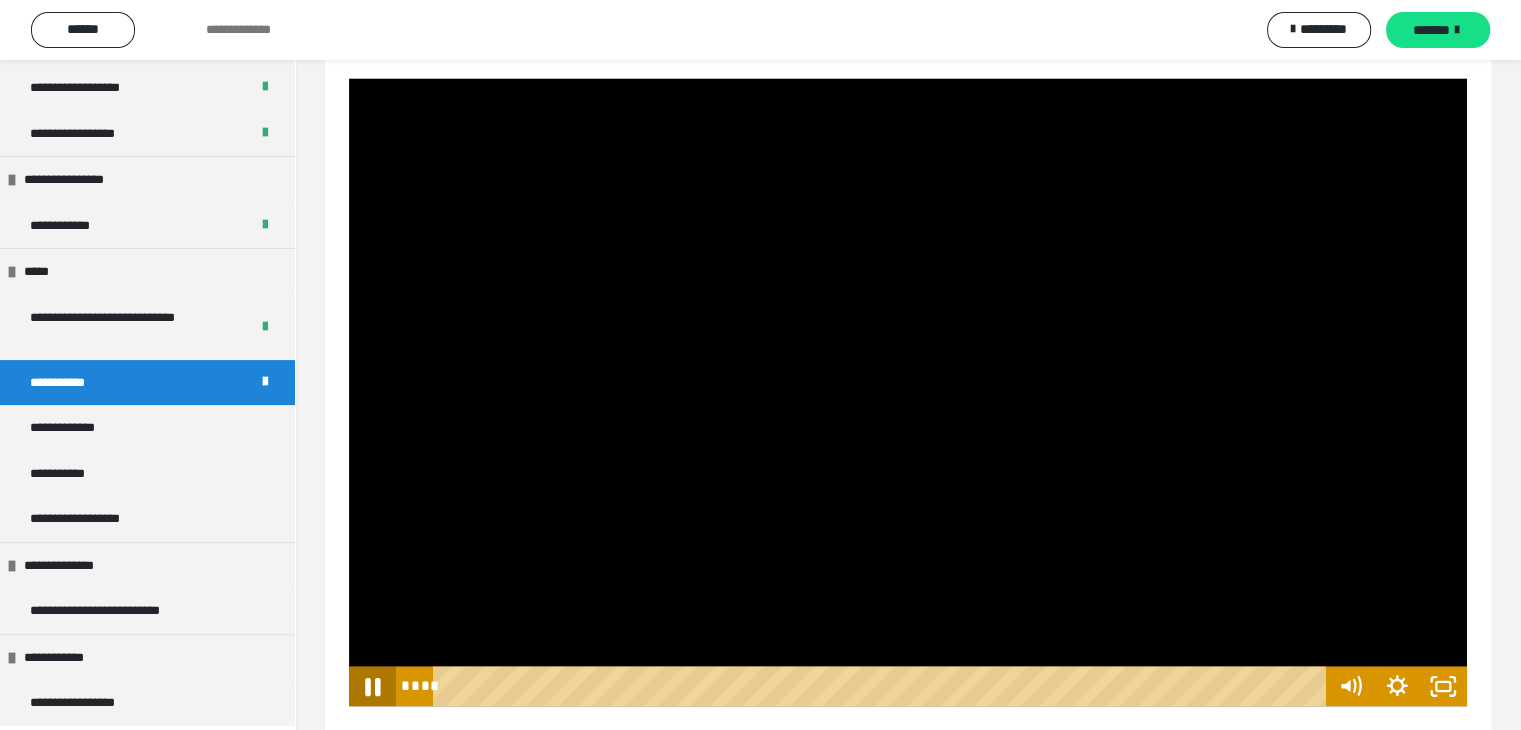 click 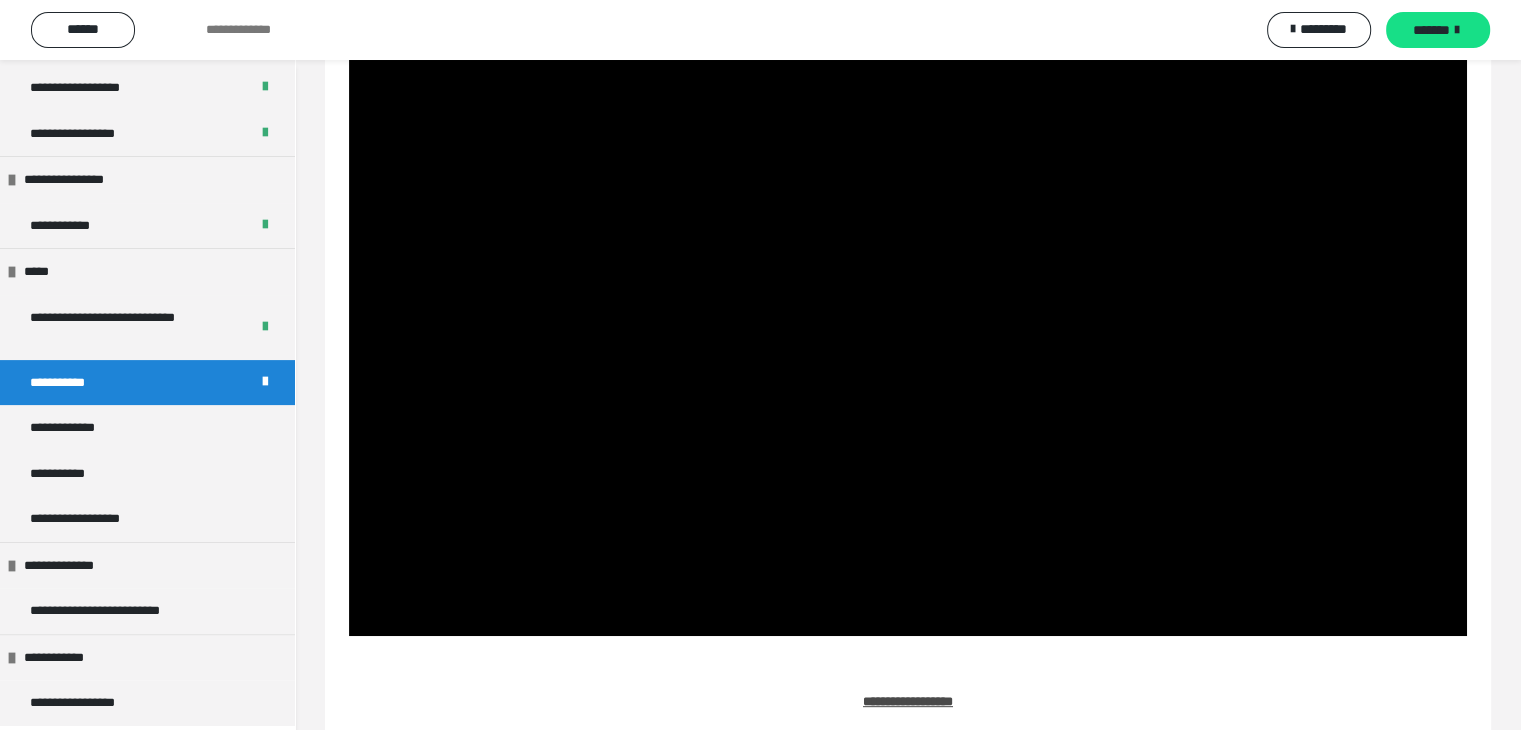 scroll, scrollTop: 600, scrollLeft: 0, axis: vertical 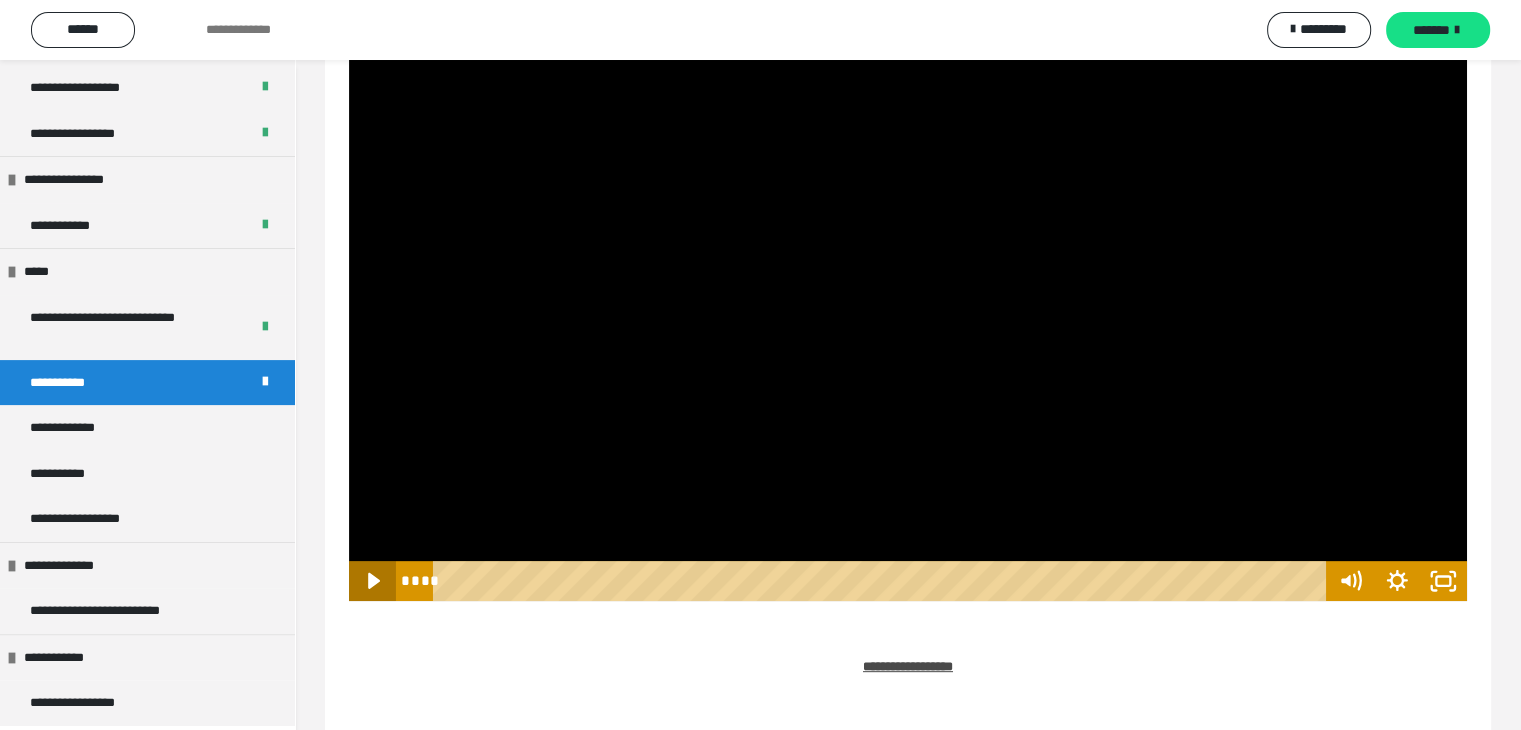 click 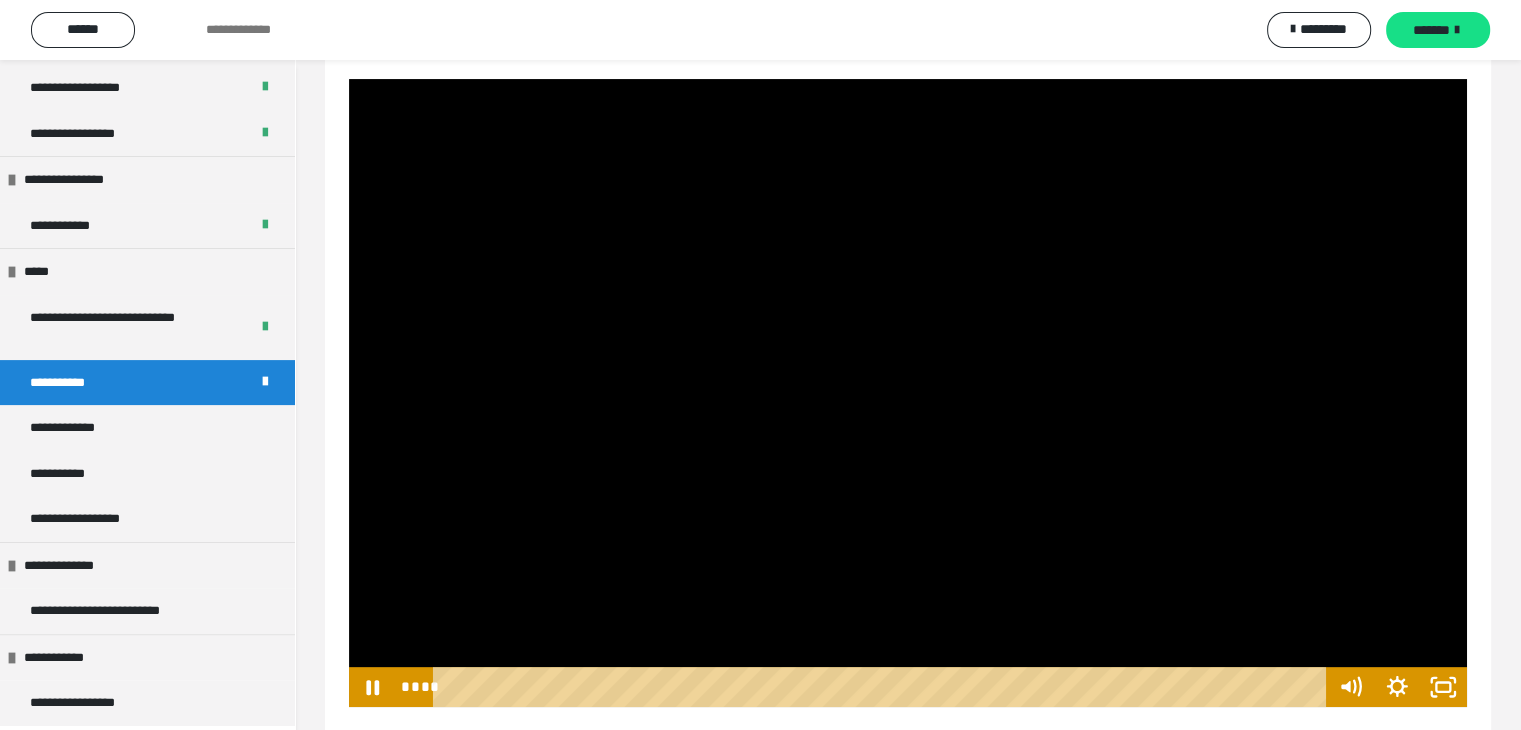 scroll, scrollTop: 400, scrollLeft: 0, axis: vertical 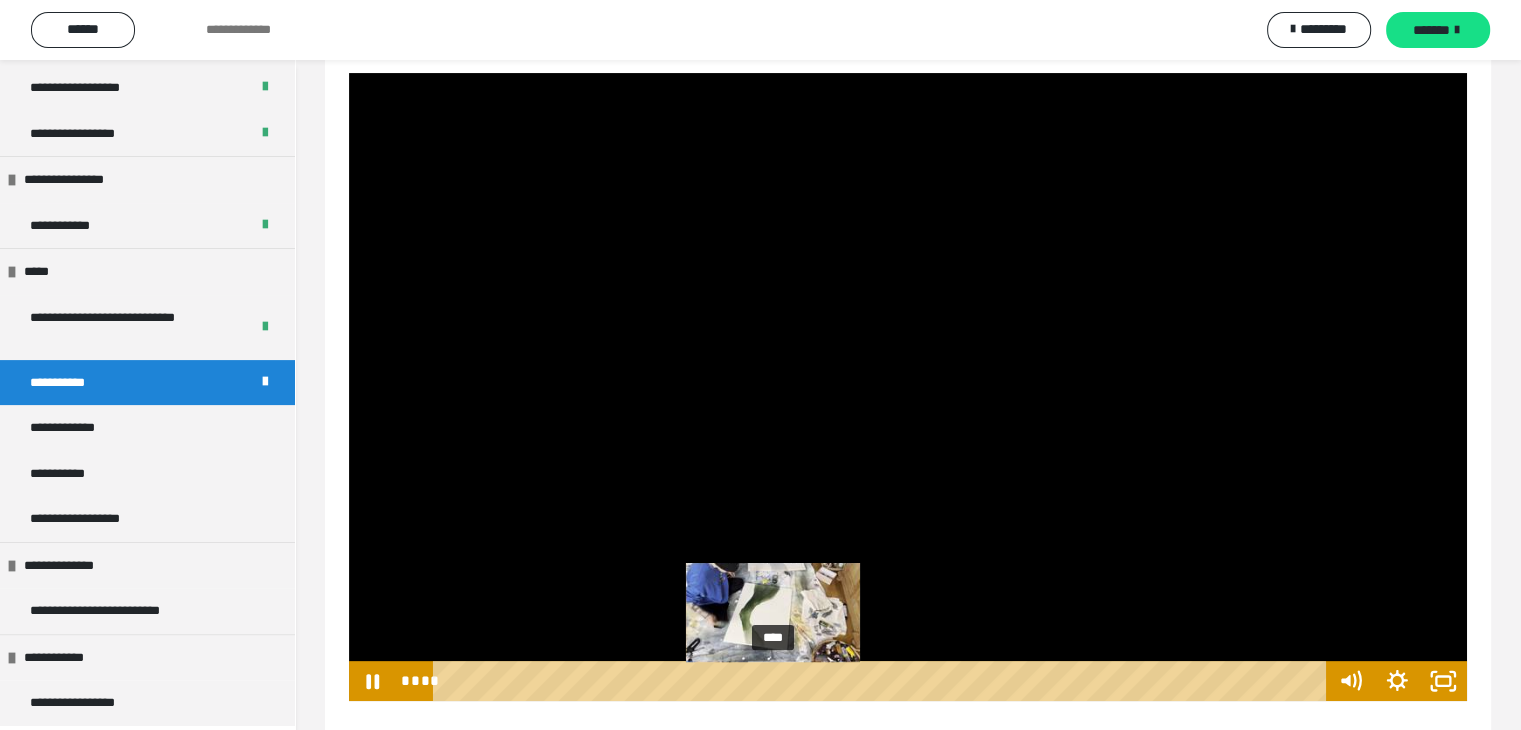 click on "****" at bounding box center (882, 681) 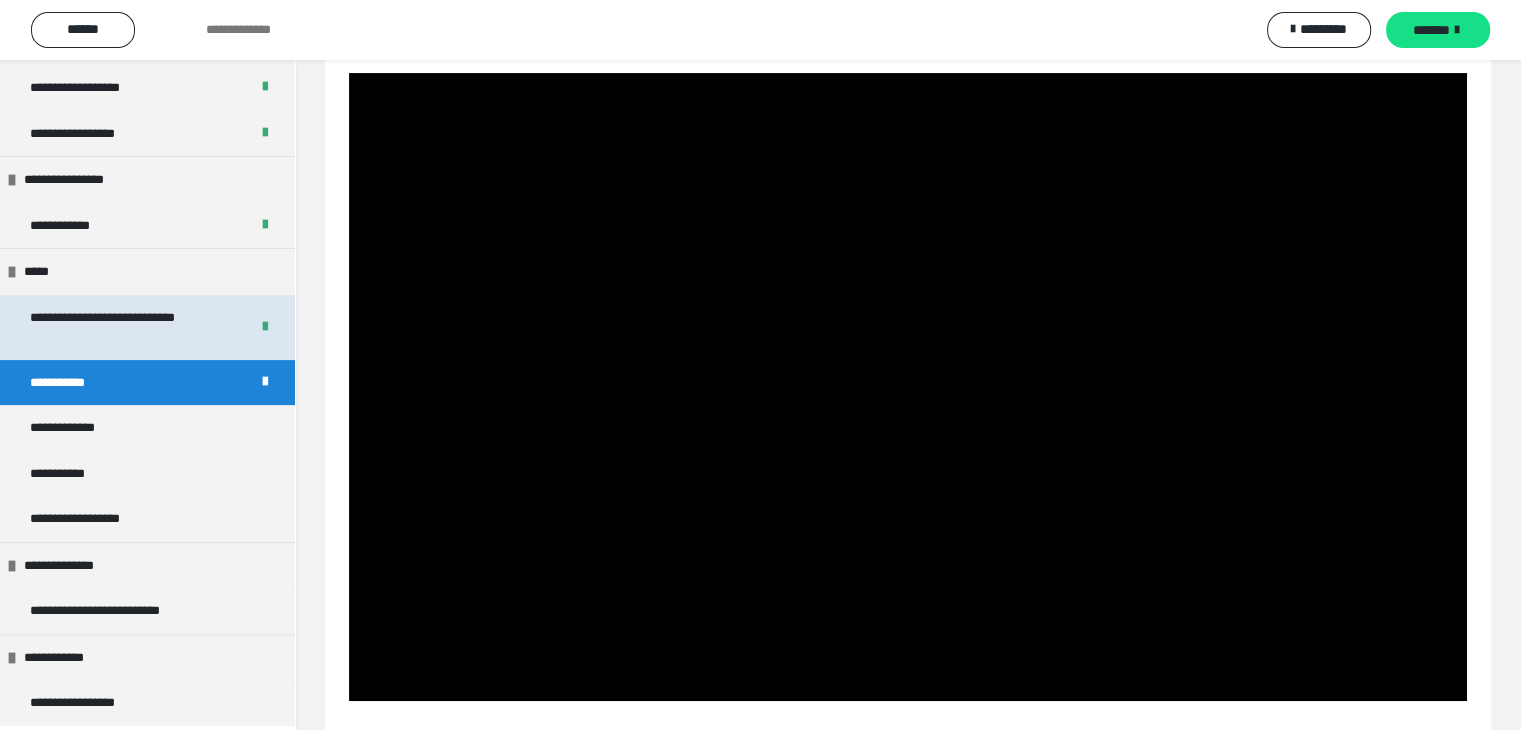 click on "**********" at bounding box center (124, 327) 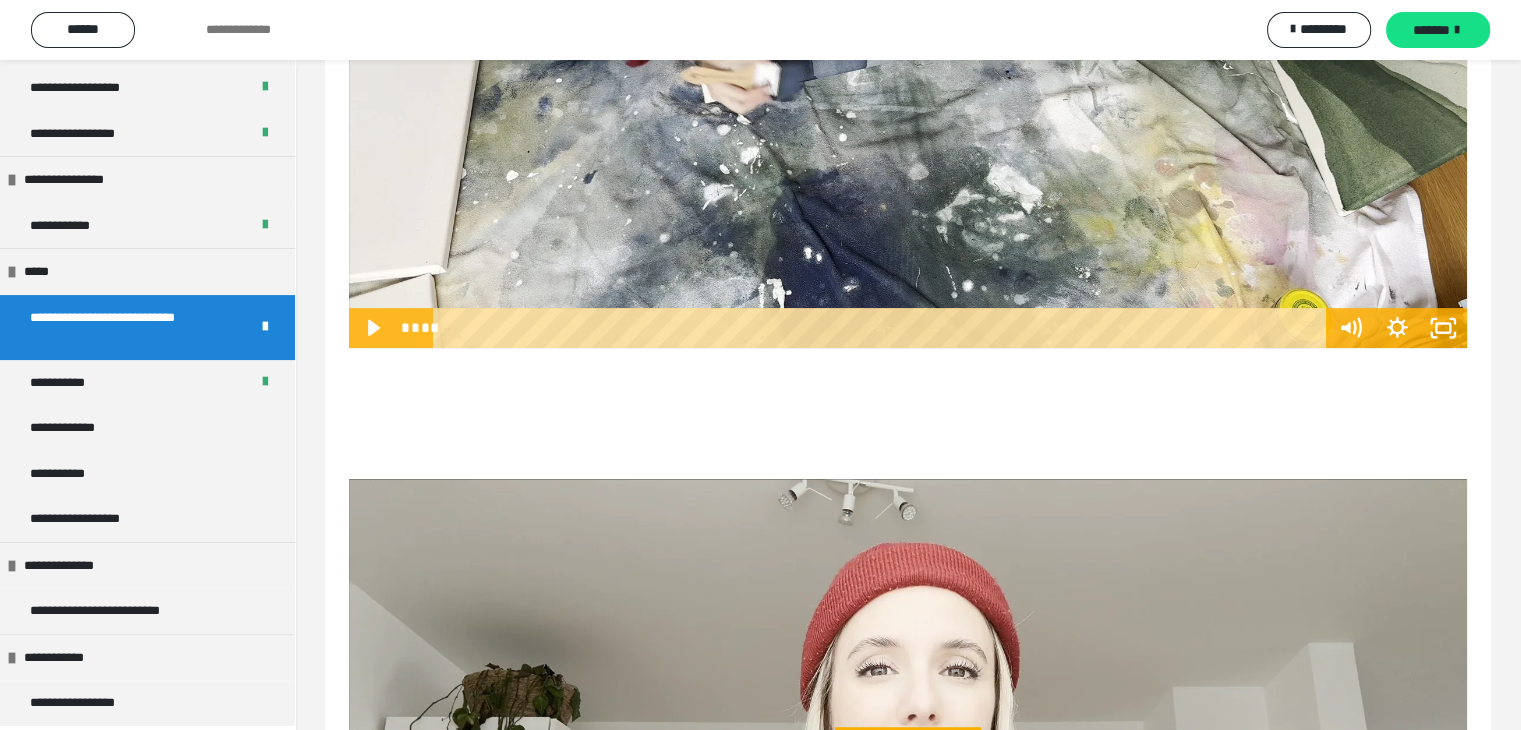 scroll, scrollTop: 305, scrollLeft: 0, axis: vertical 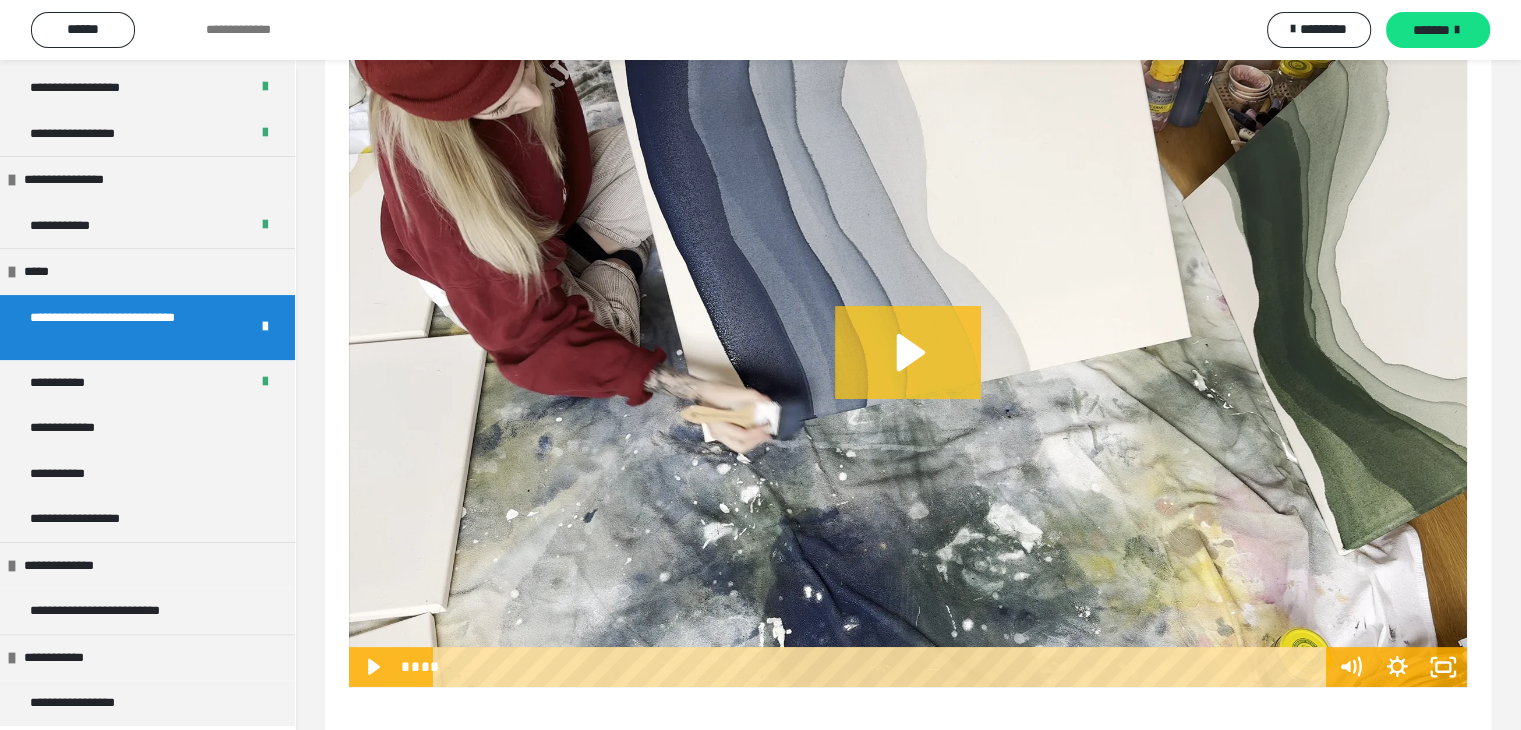 click 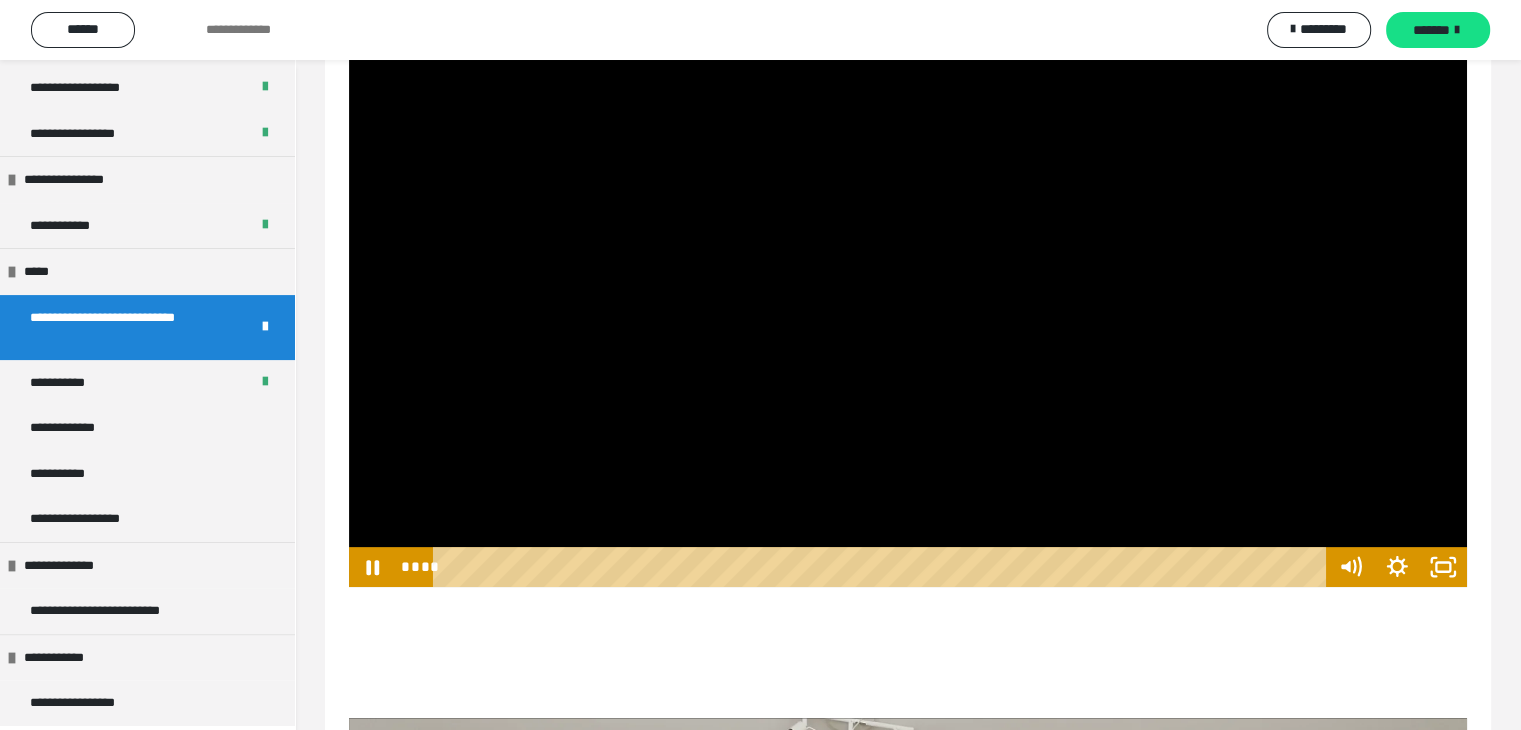 scroll, scrollTop: 305, scrollLeft: 0, axis: vertical 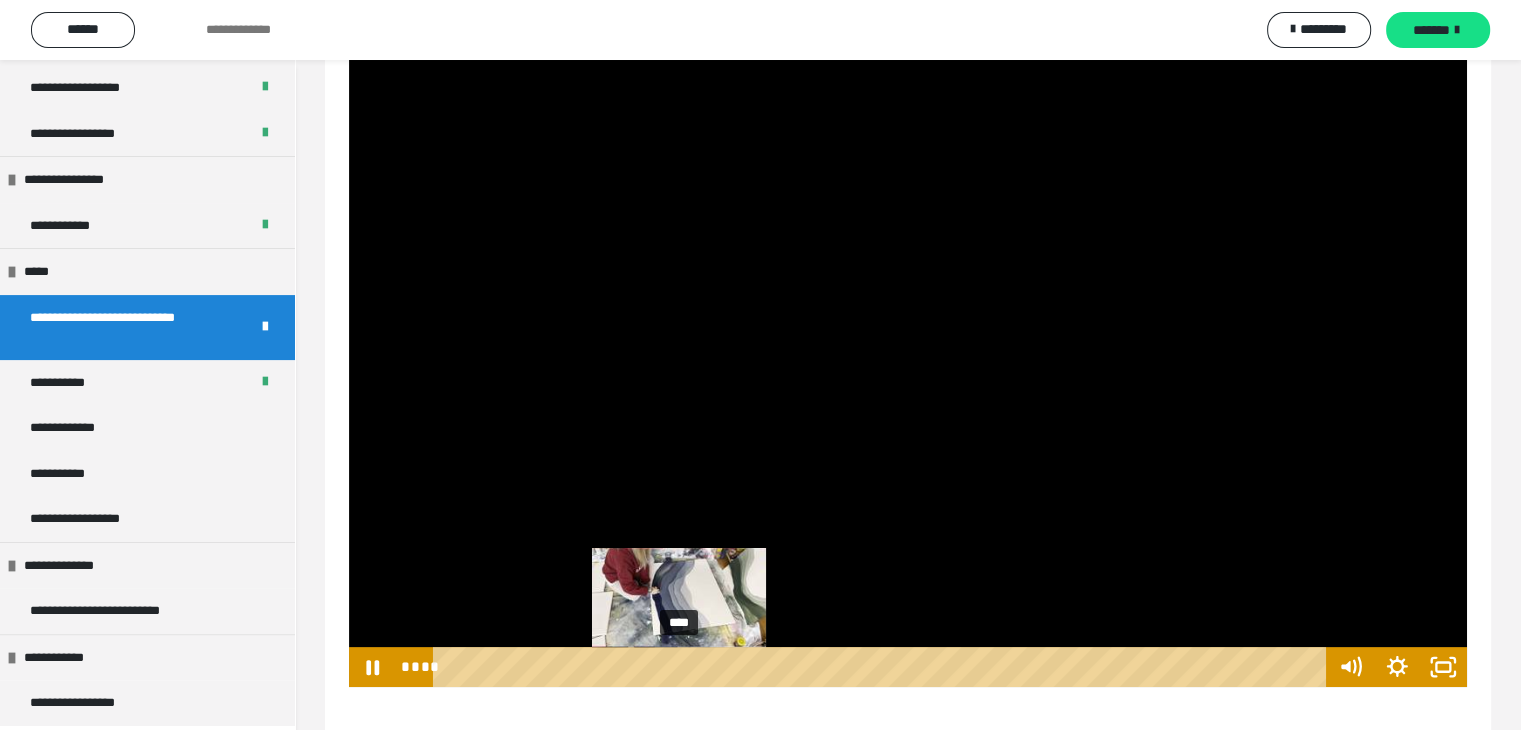 click on "****" at bounding box center [882, 667] 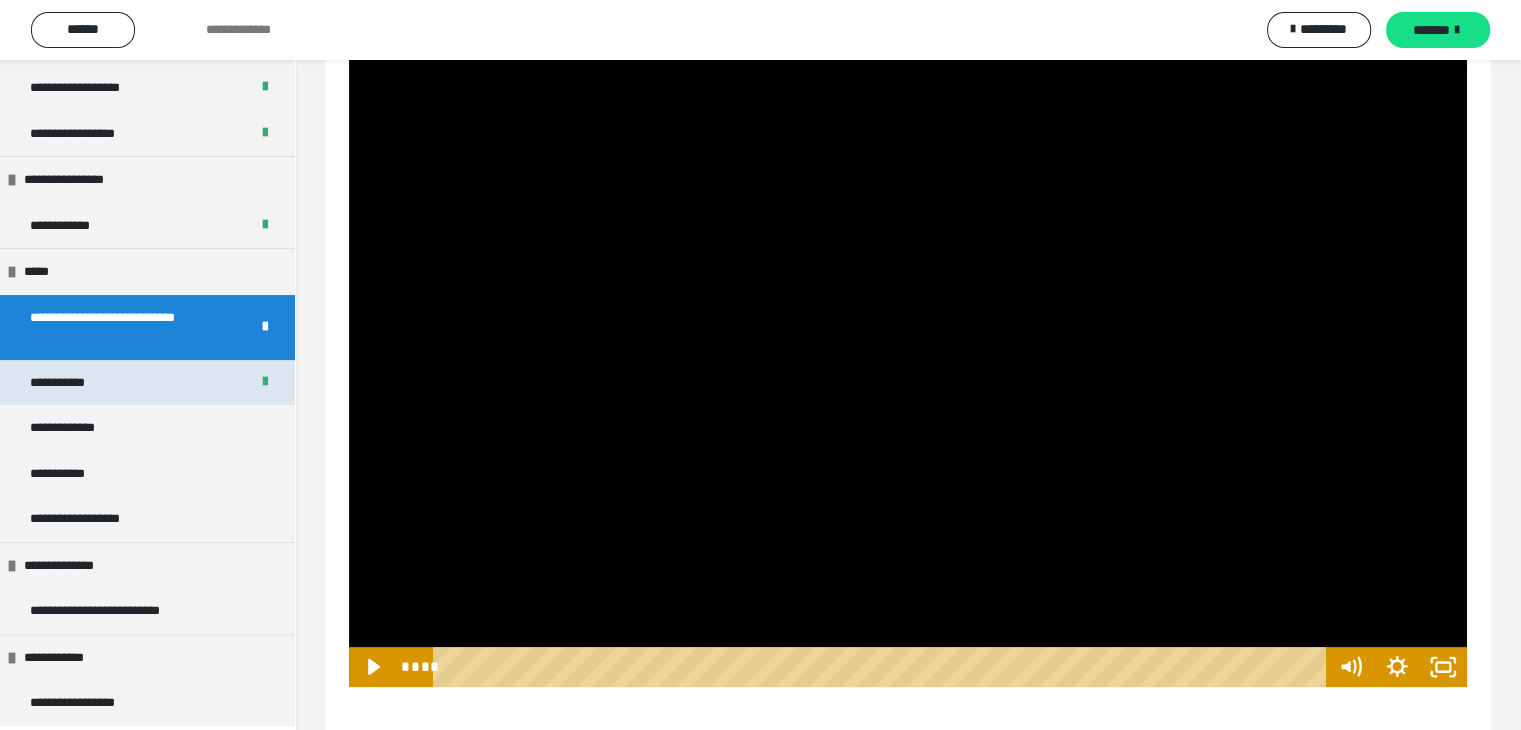 click on "**********" at bounding box center [70, 383] 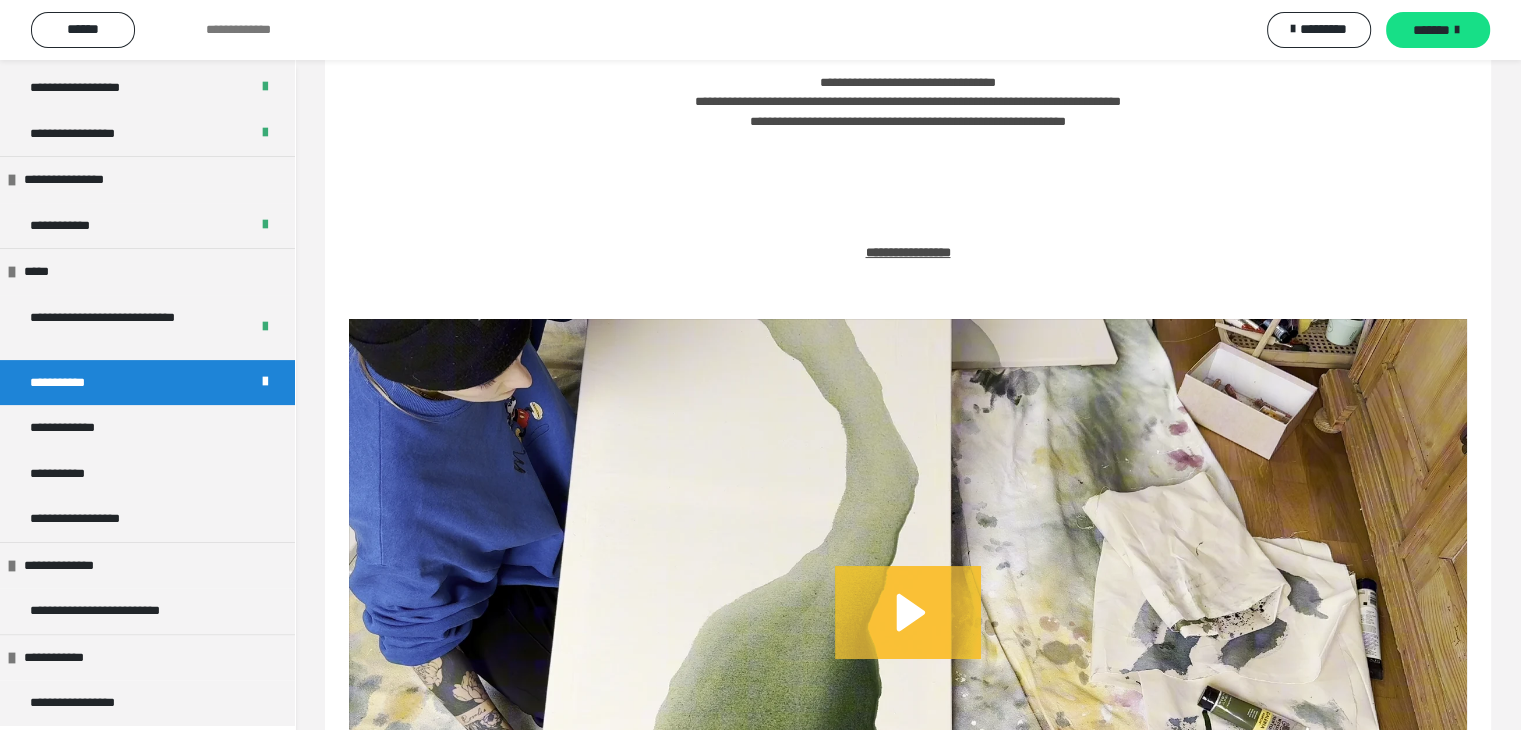 scroll, scrollTop: 405, scrollLeft: 0, axis: vertical 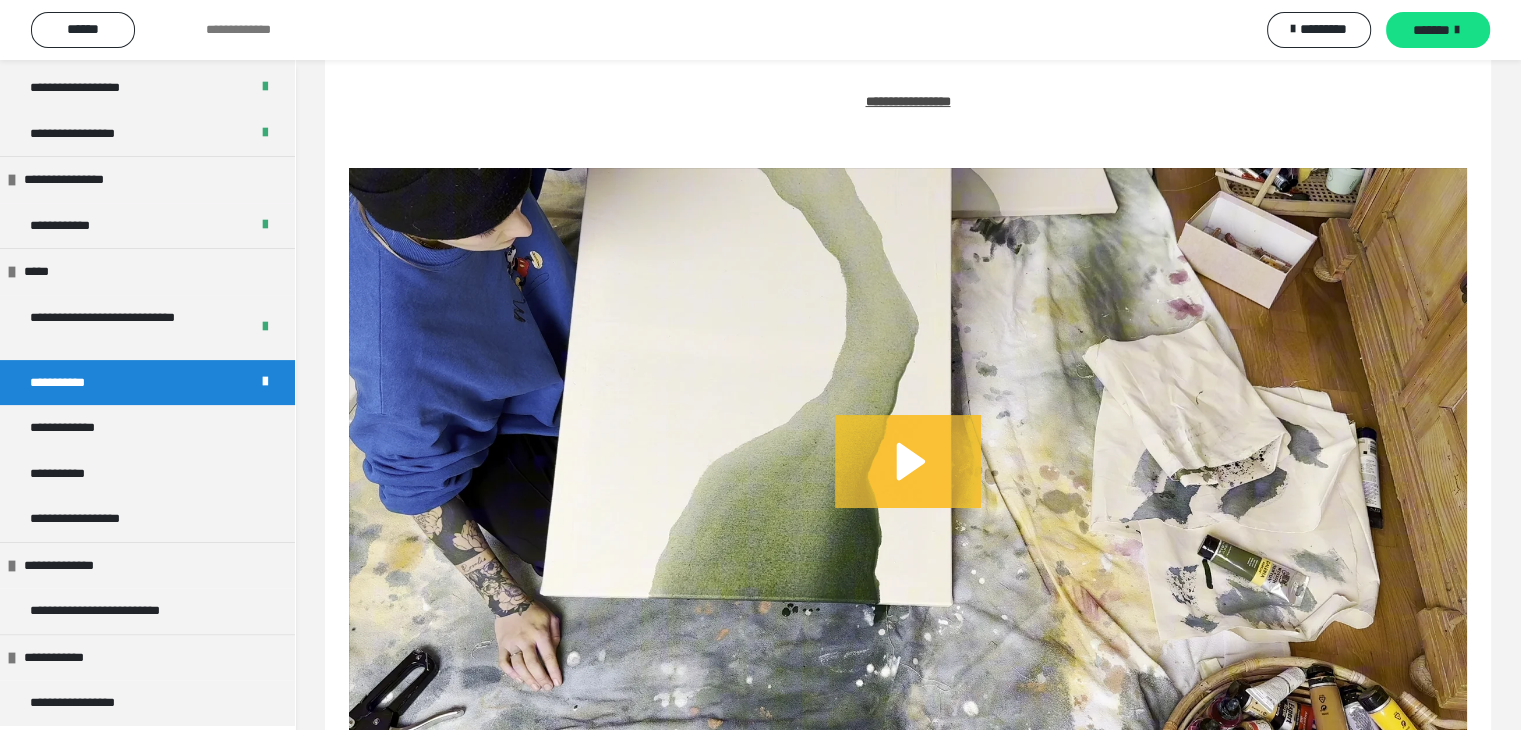 click 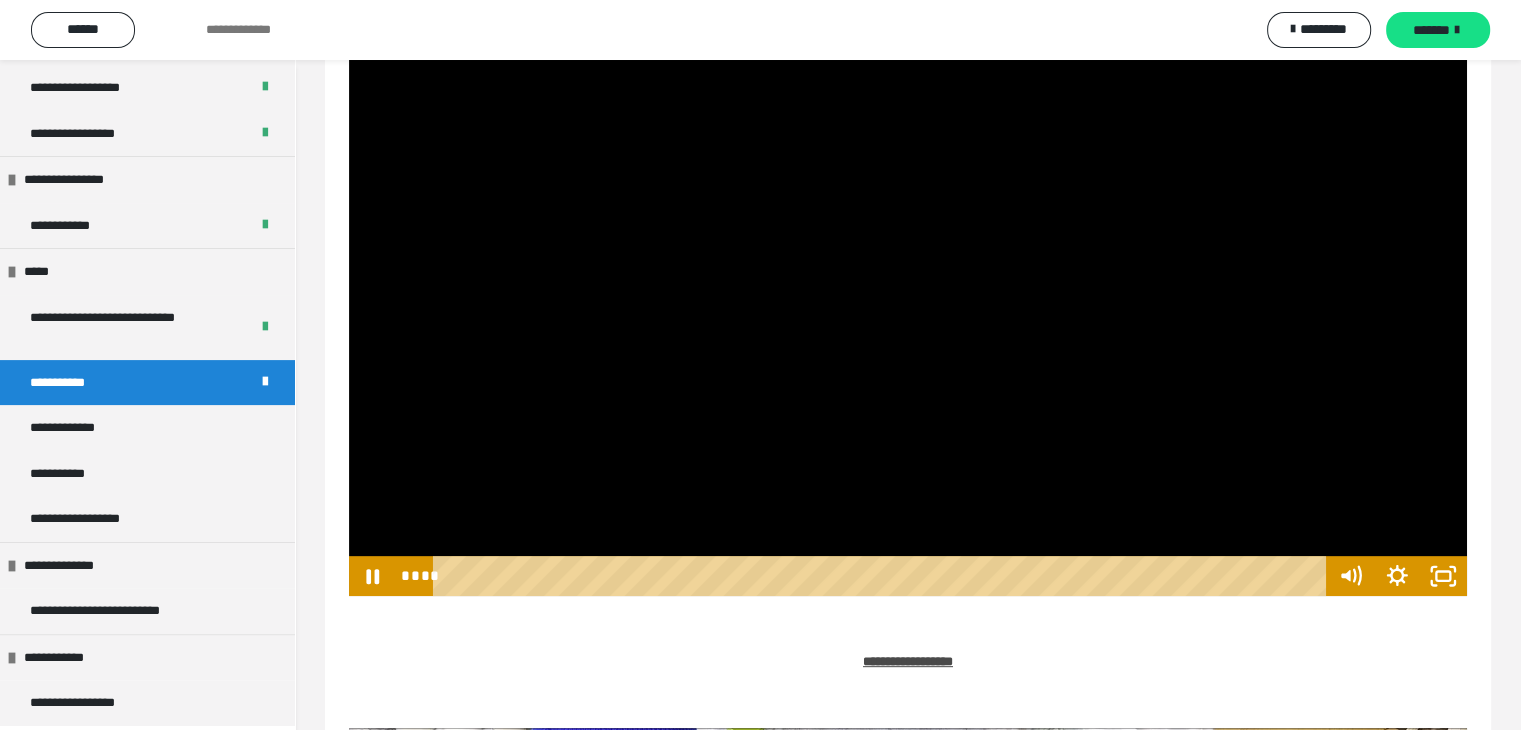 scroll, scrollTop: 505, scrollLeft: 0, axis: vertical 